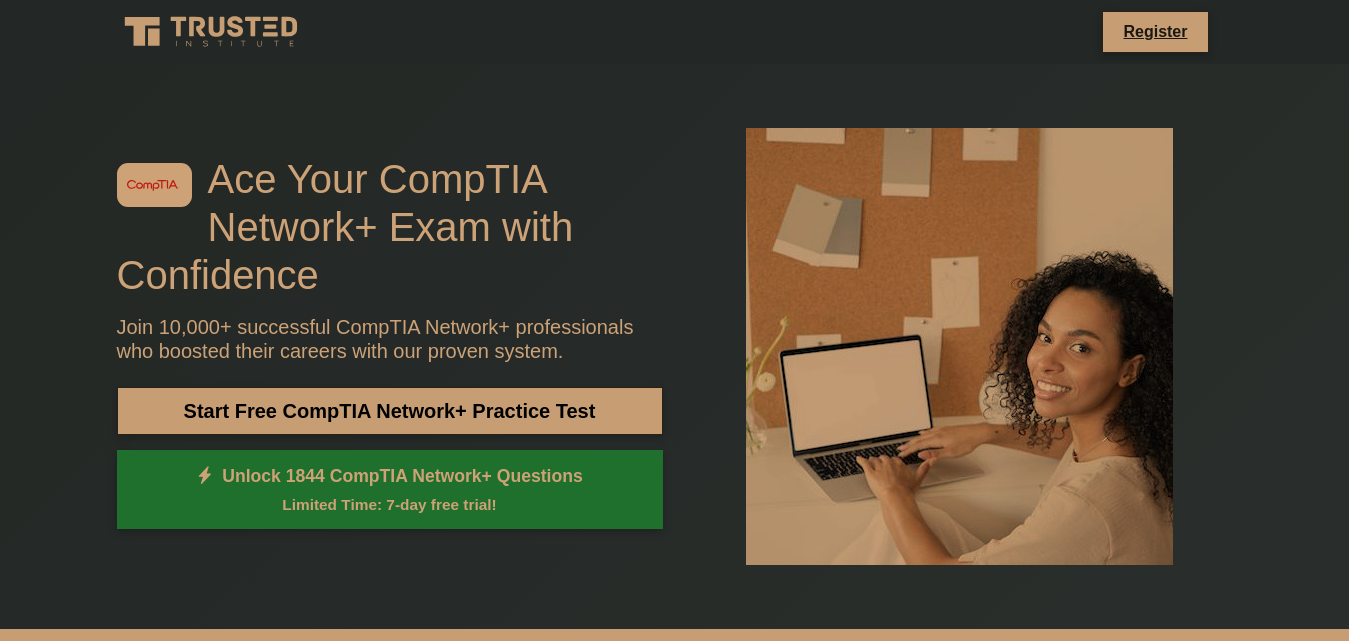 scroll, scrollTop: 0, scrollLeft: 0, axis: both 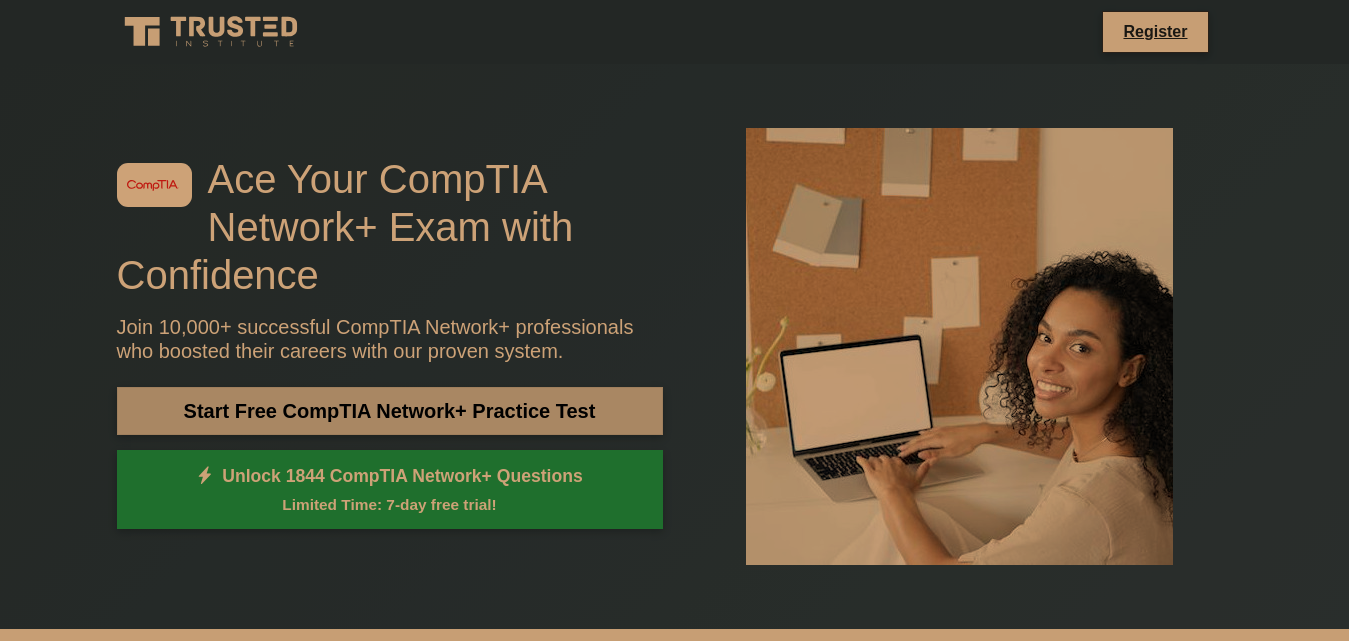 click on "Start Free CompTIA Network+ Practice Test" at bounding box center (390, 411) 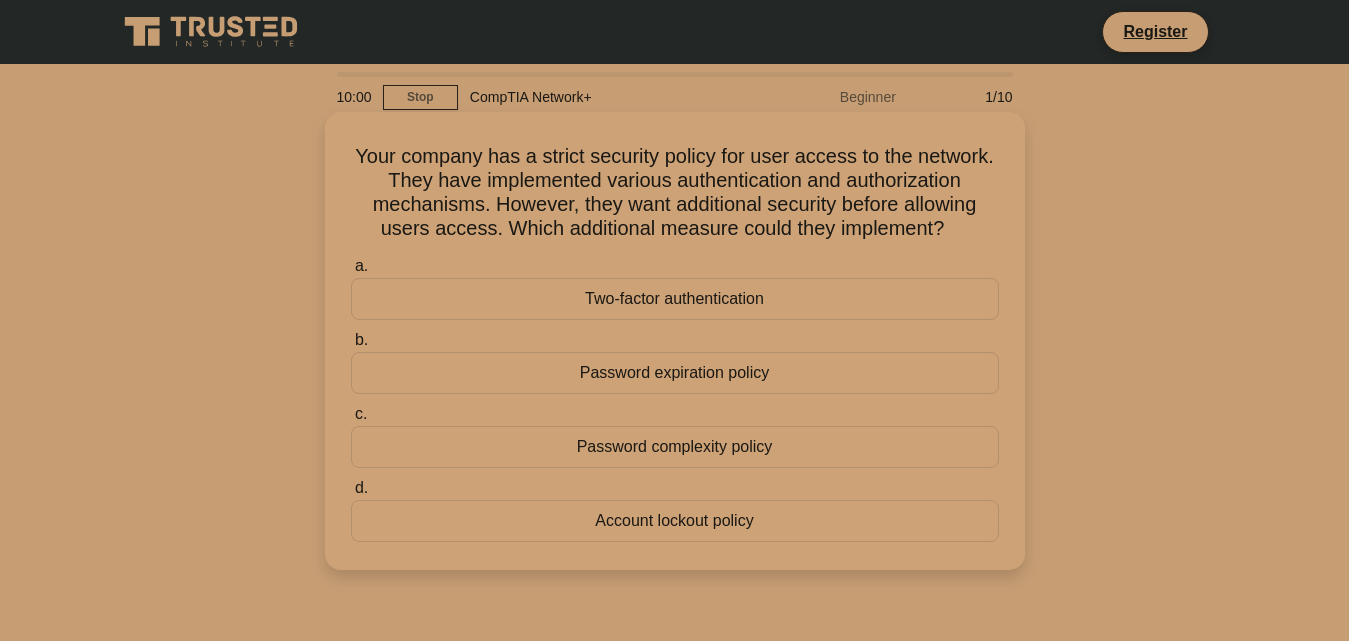scroll, scrollTop: 0, scrollLeft: 0, axis: both 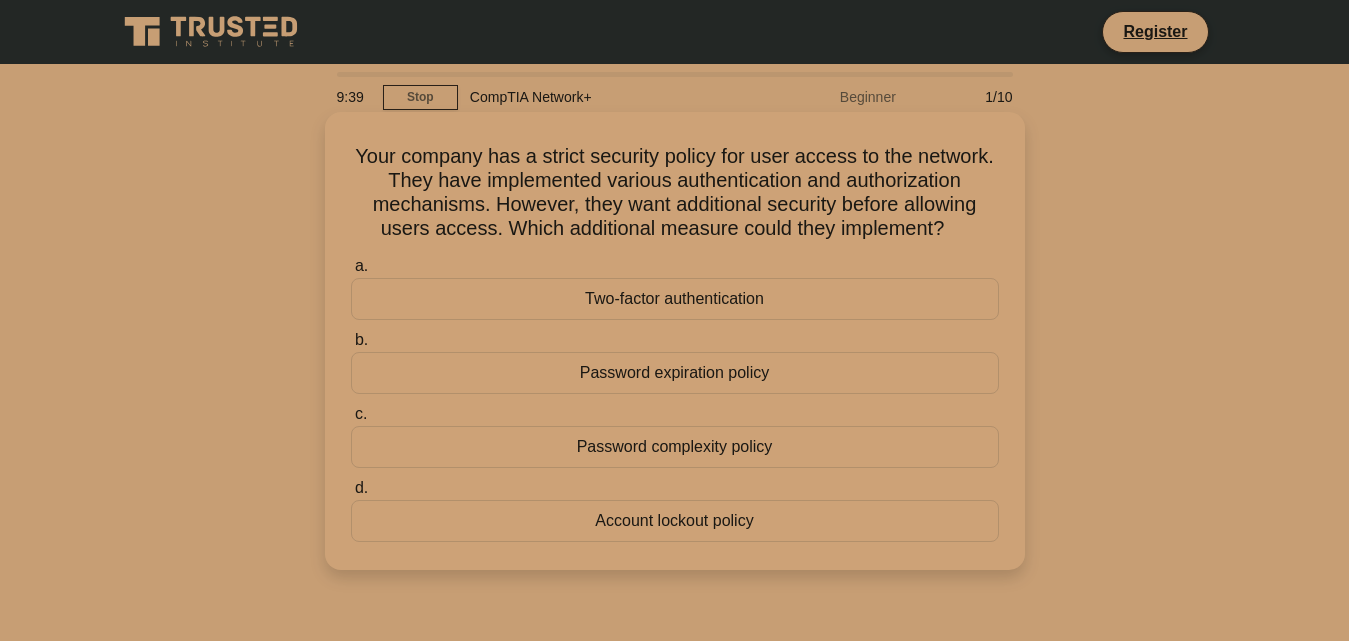 click on "Two-factor authentication" at bounding box center [675, 299] 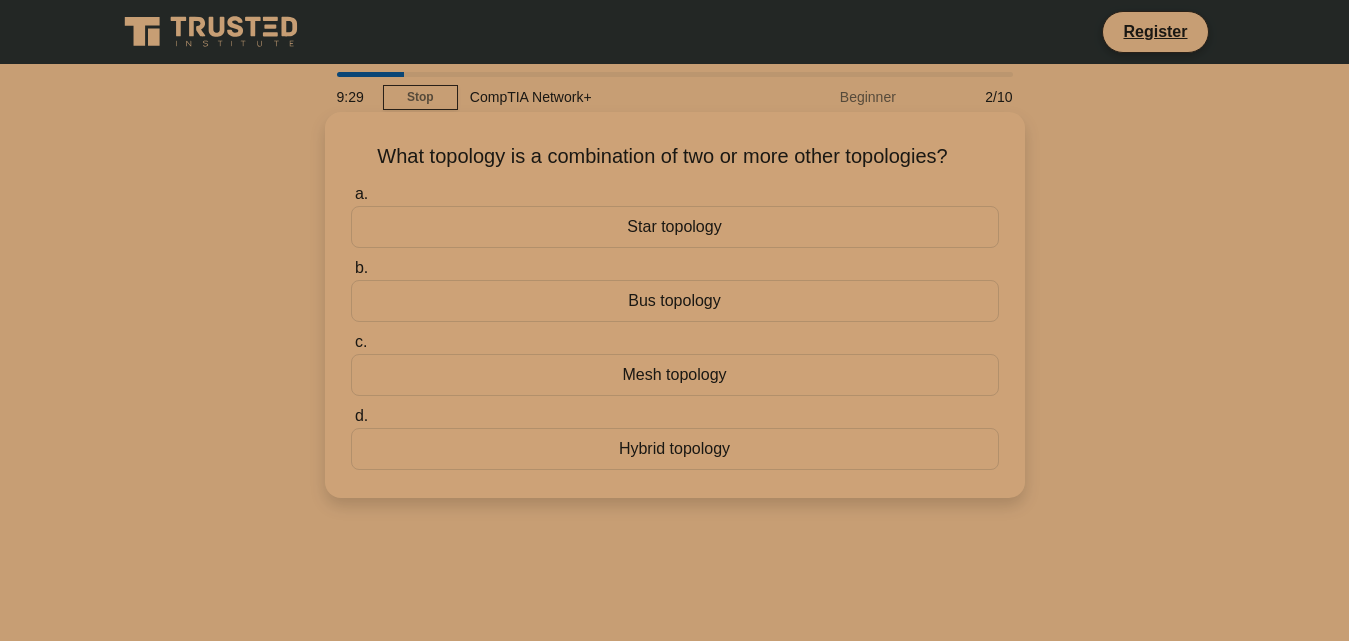 click on "Hybrid topology" at bounding box center (675, 449) 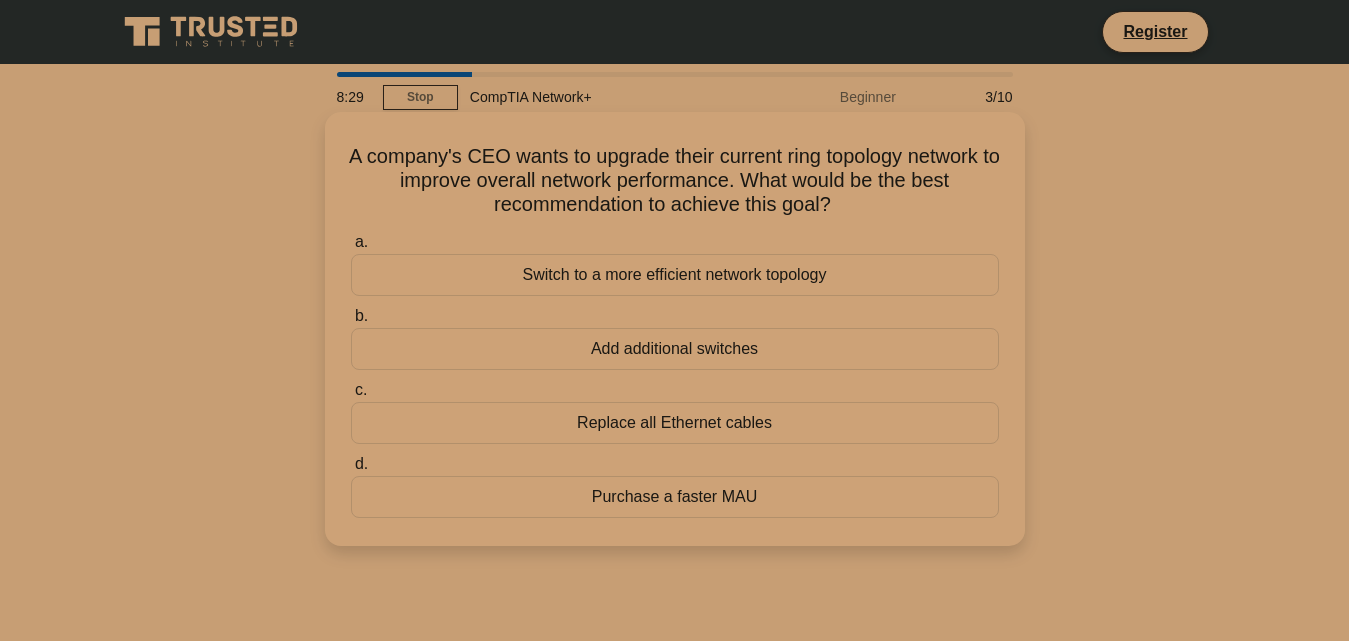 click on "Switch to a more efficient network topology" at bounding box center [675, 275] 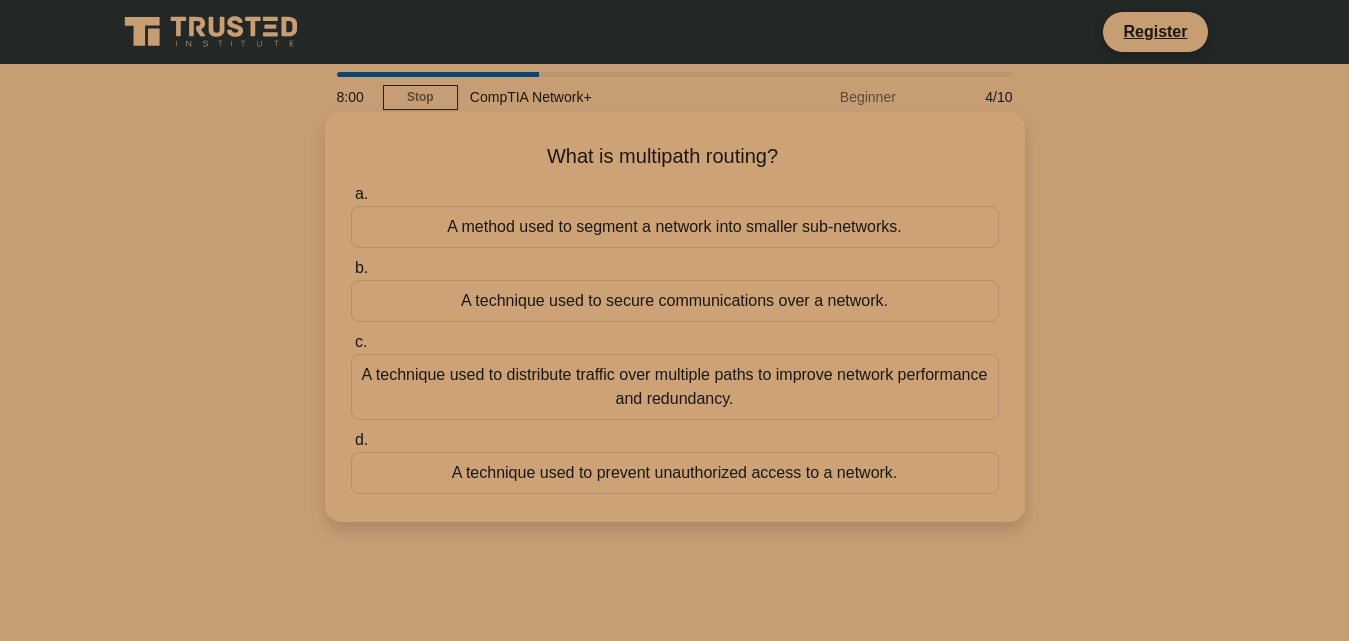 click on "A method used to segment a network into smaller sub-networks." at bounding box center (675, 227) 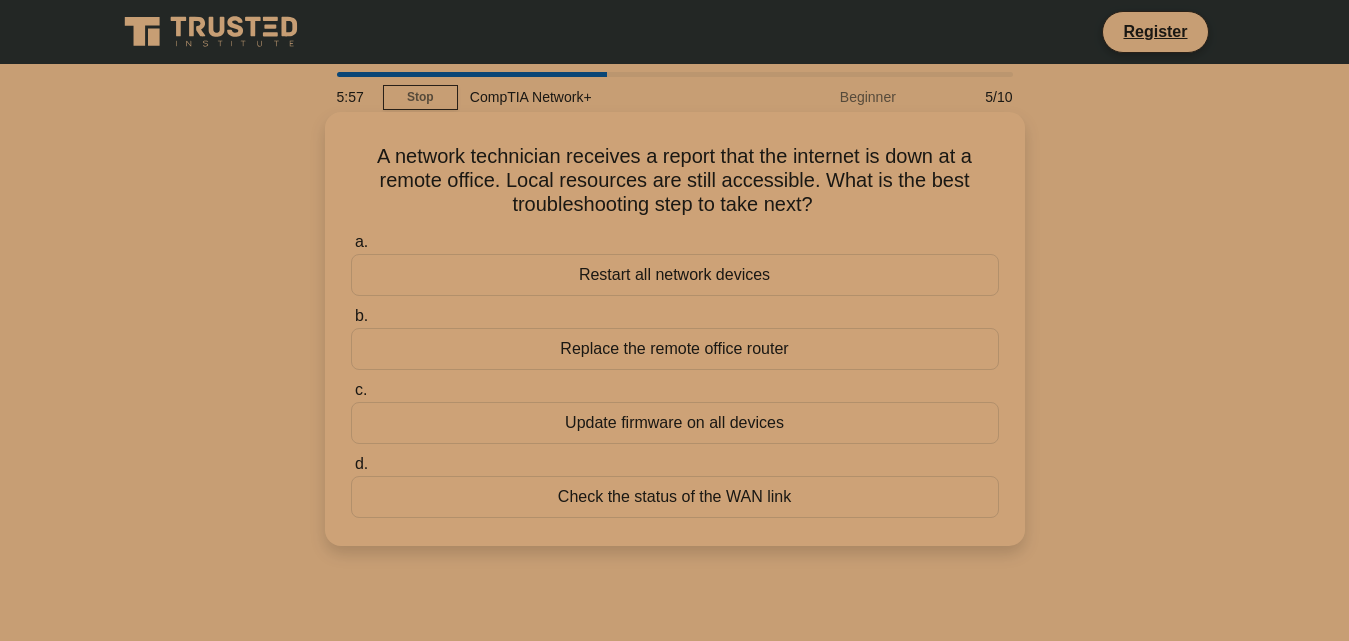 click on "Check the status of the WAN link" at bounding box center [675, 497] 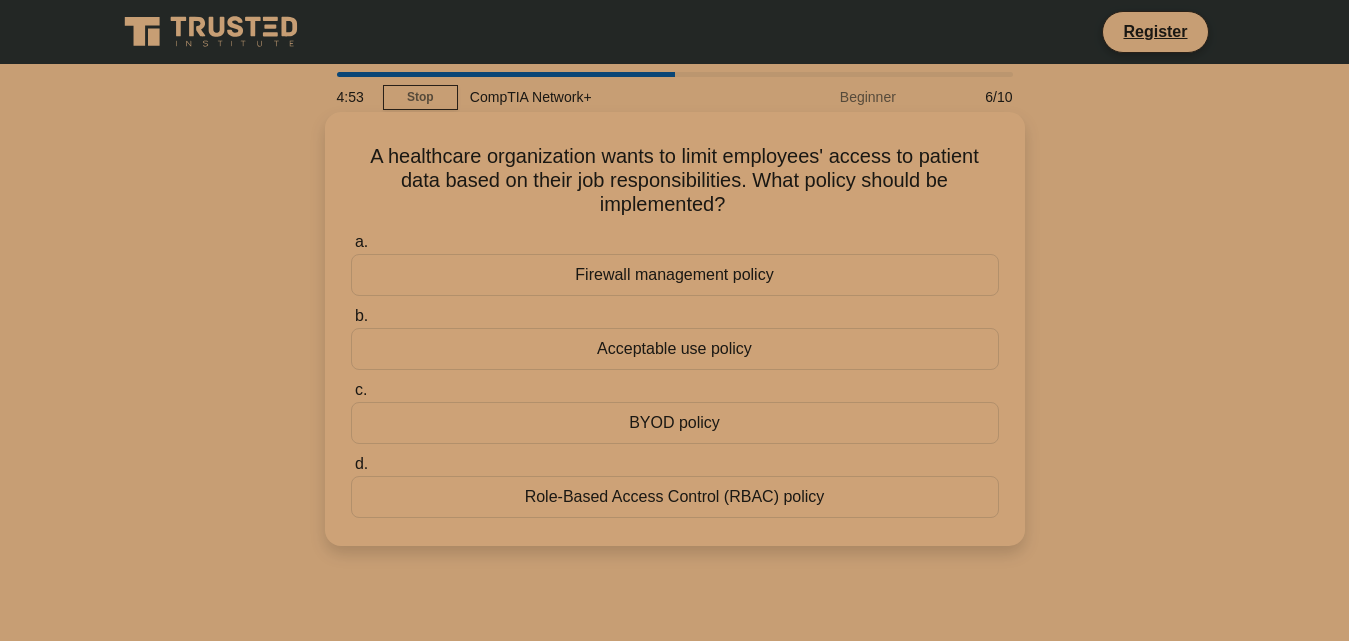 click on "Role-Based Access Control (RBAC) policy" at bounding box center (675, 497) 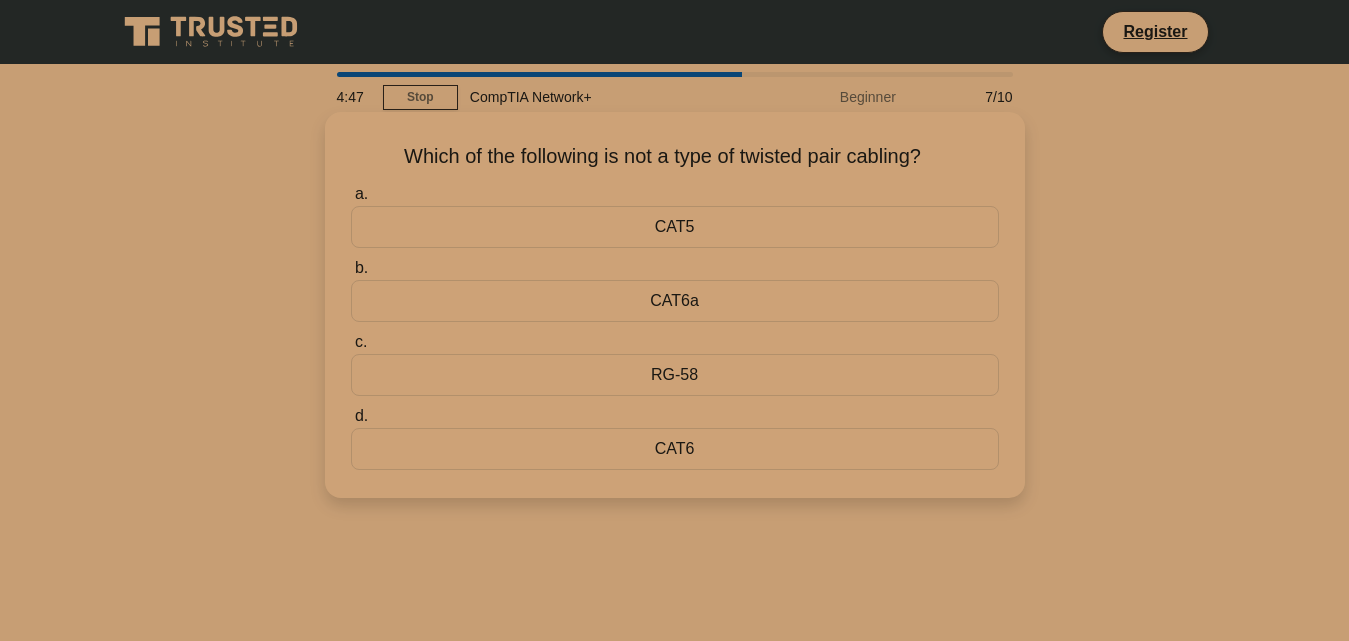 click on "RG-58" at bounding box center (675, 375) 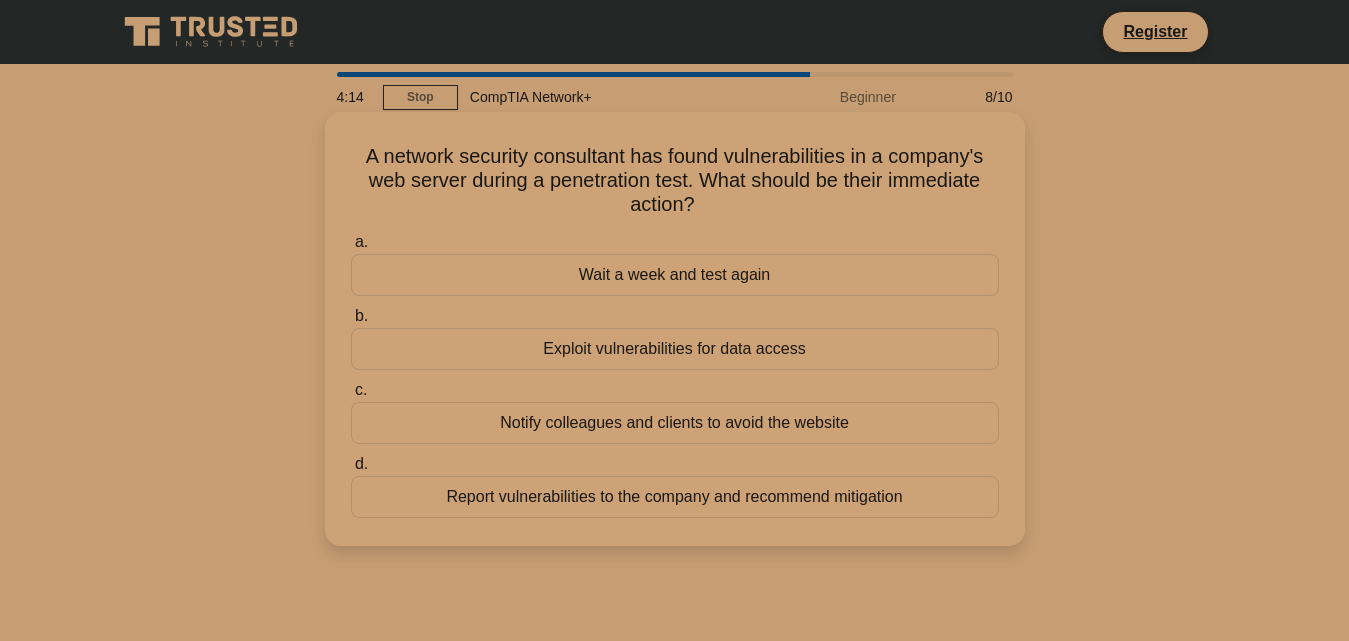 click on "Report vulnerabilities to the company and recommend mitigation" at bounding box center [675, 497] 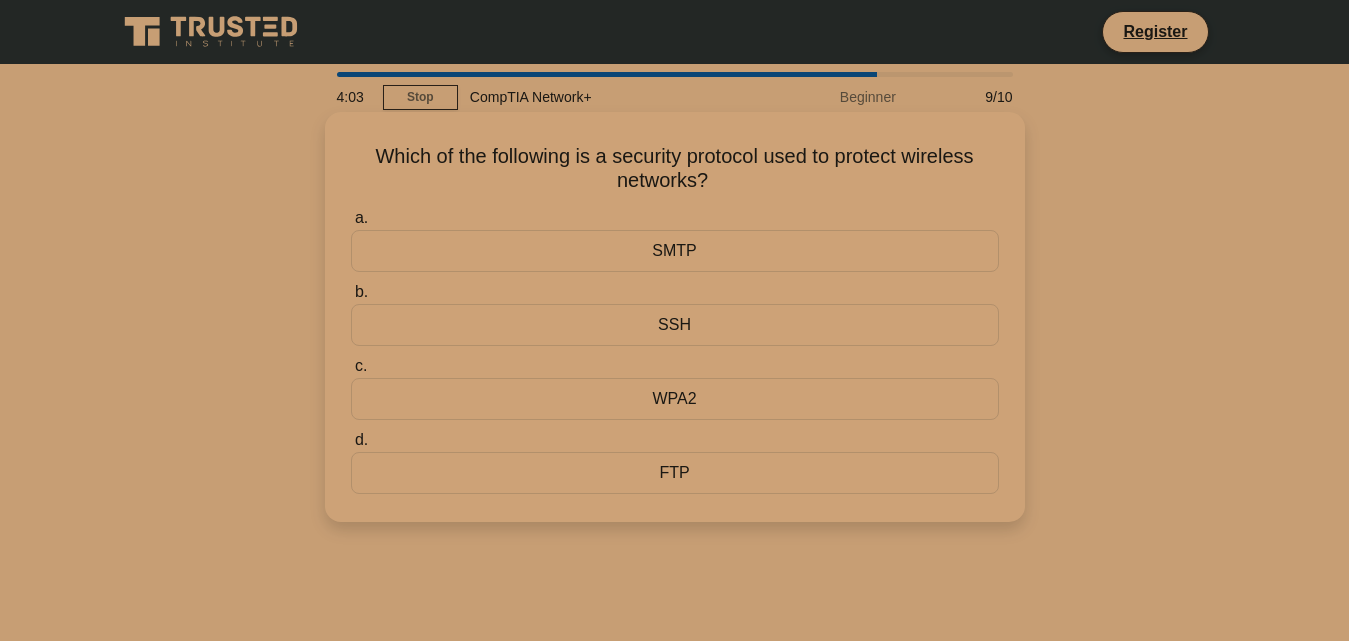 click on "WPA2" at bounding box center (675, 399) 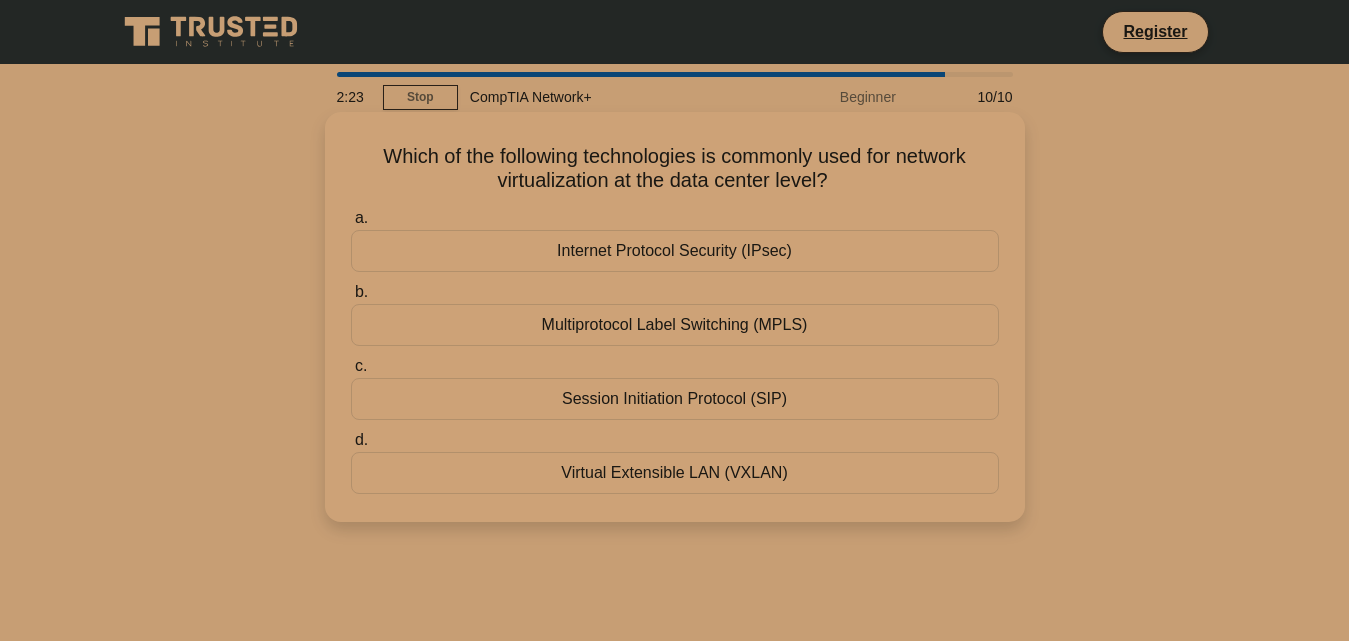 click on "Virtual Extensible LAN (VXLAN)" at bounding box center [675, 473] 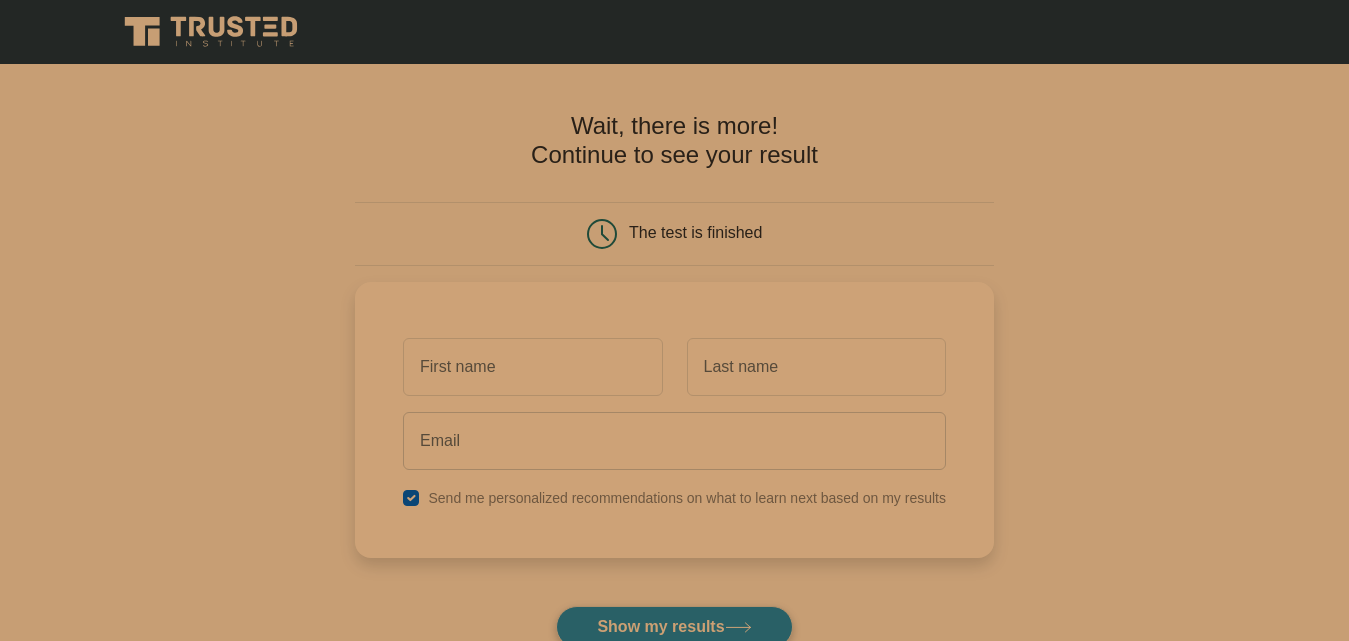 scroll, scrollTop: 0, scrollLeft: 0, axis: both 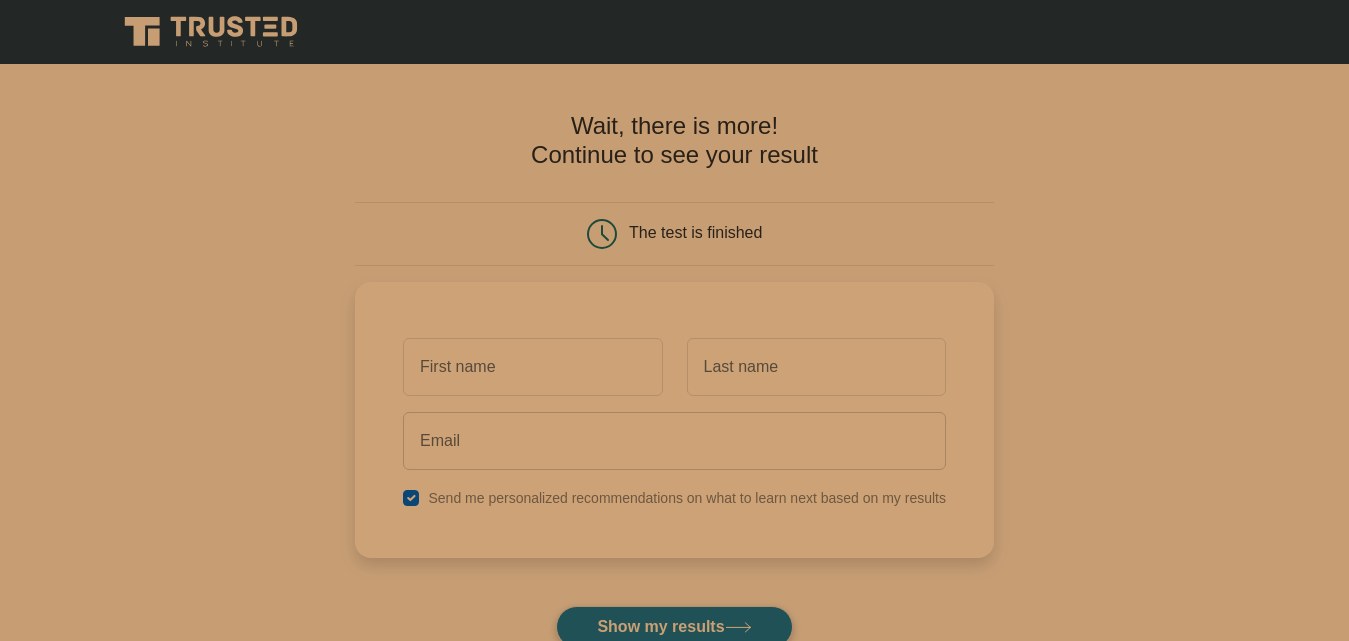 click on "Show my results" at bounding box center [674, 627] 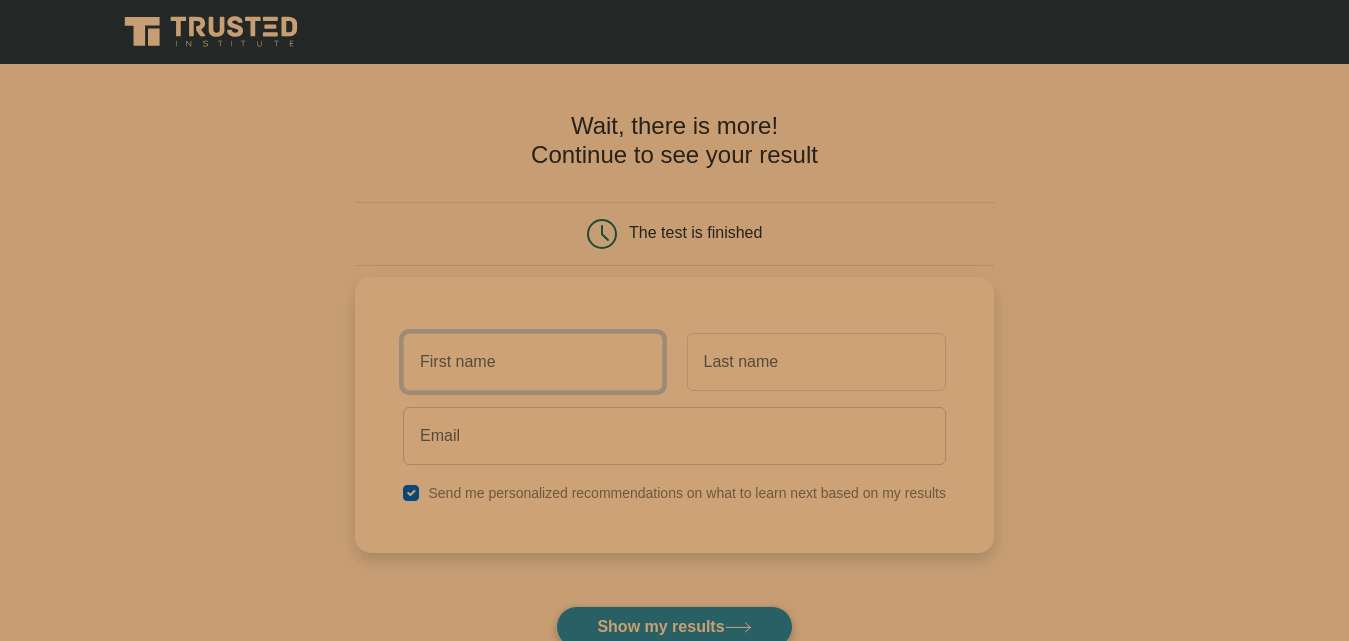 click at bounding box center (532, 362) 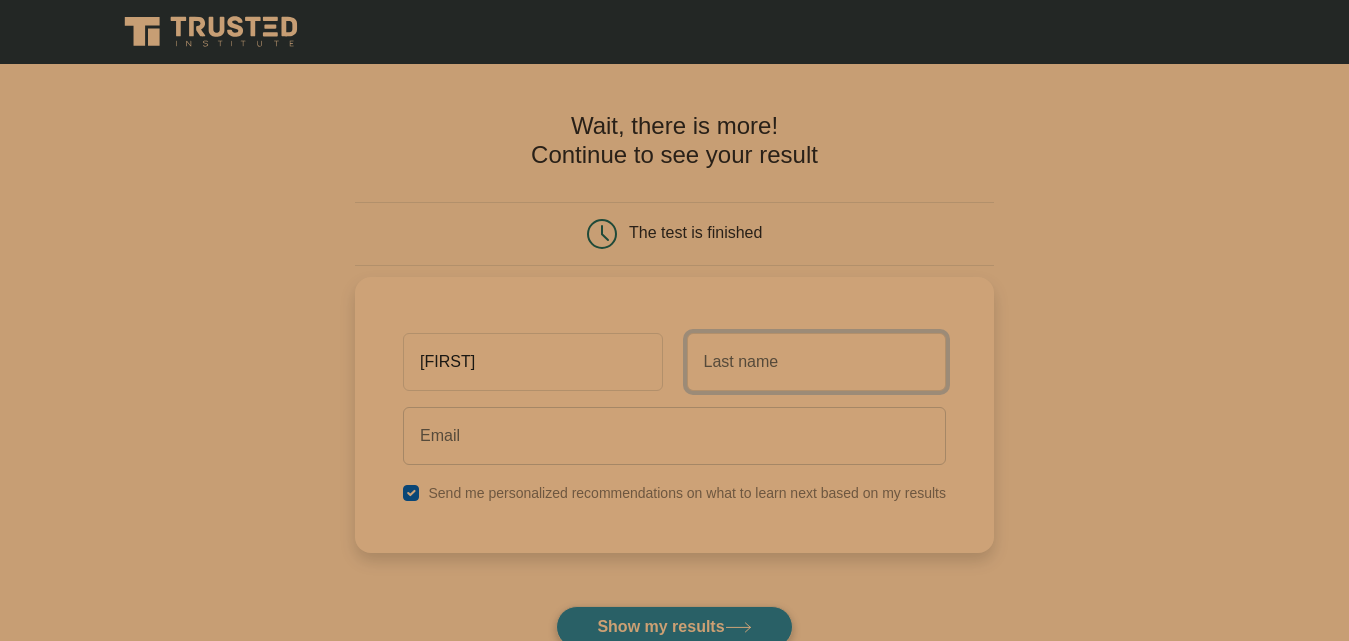 click at bounding box center [816, 362] 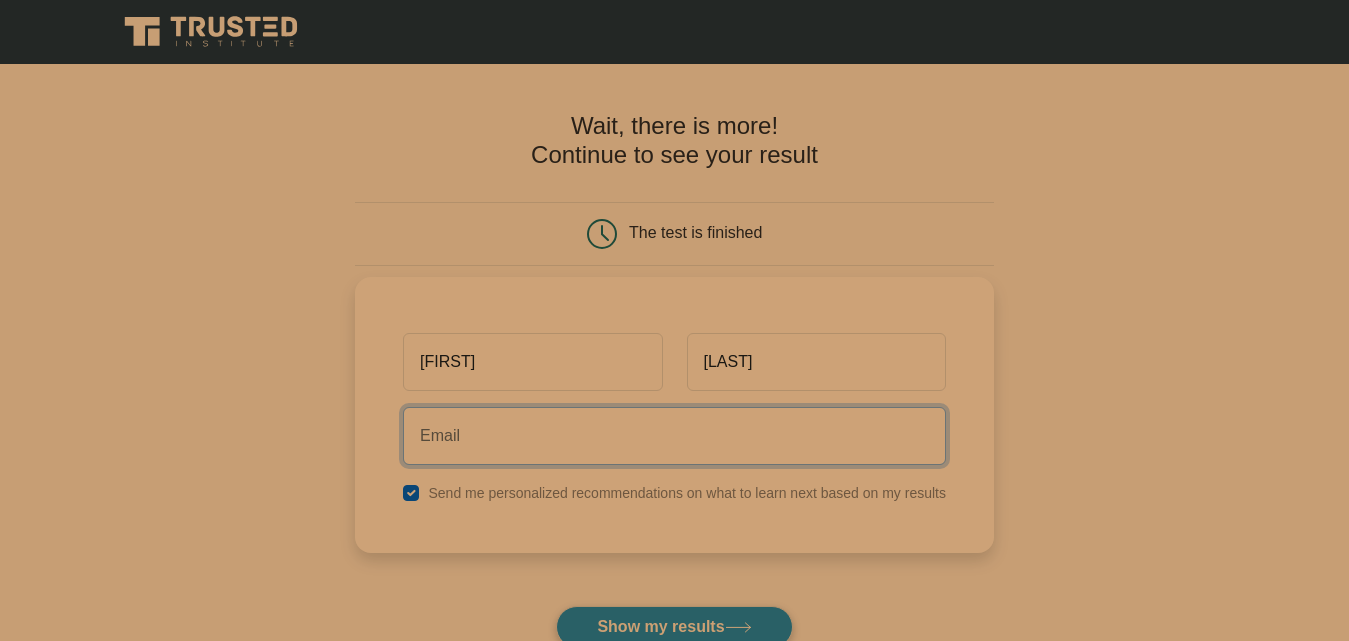 click at bounding box center (674, 436) 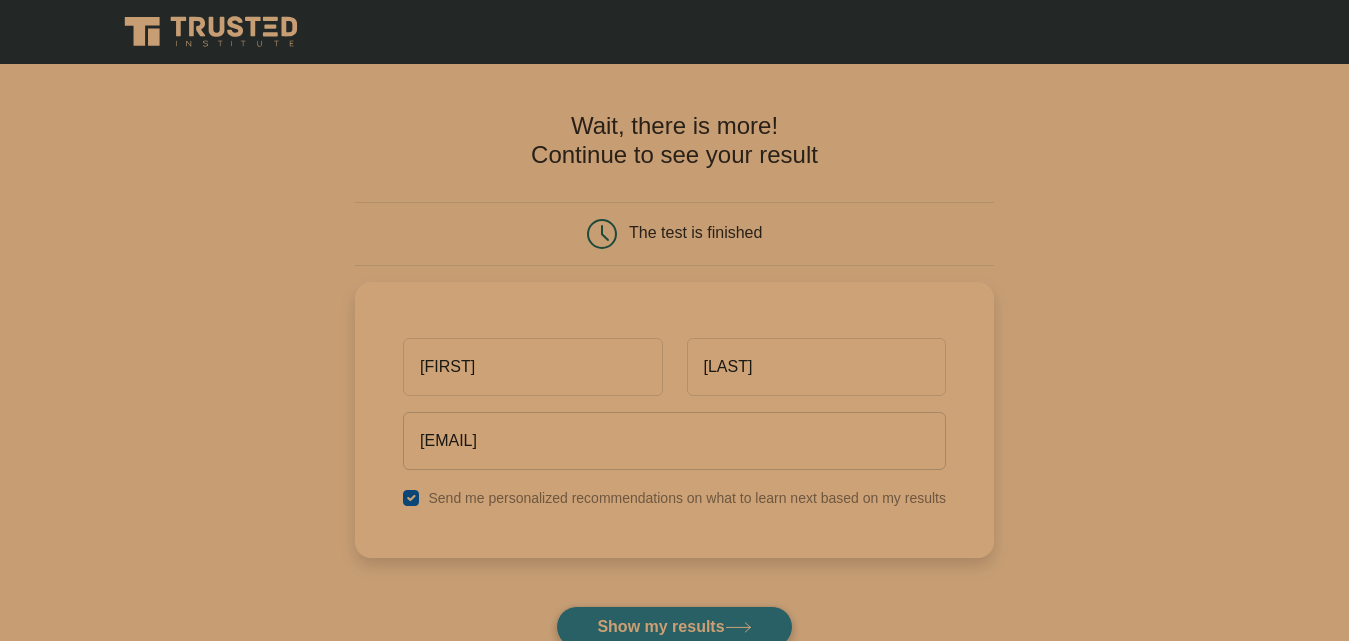 click on "Show my results" at bounding box center [674, 627] 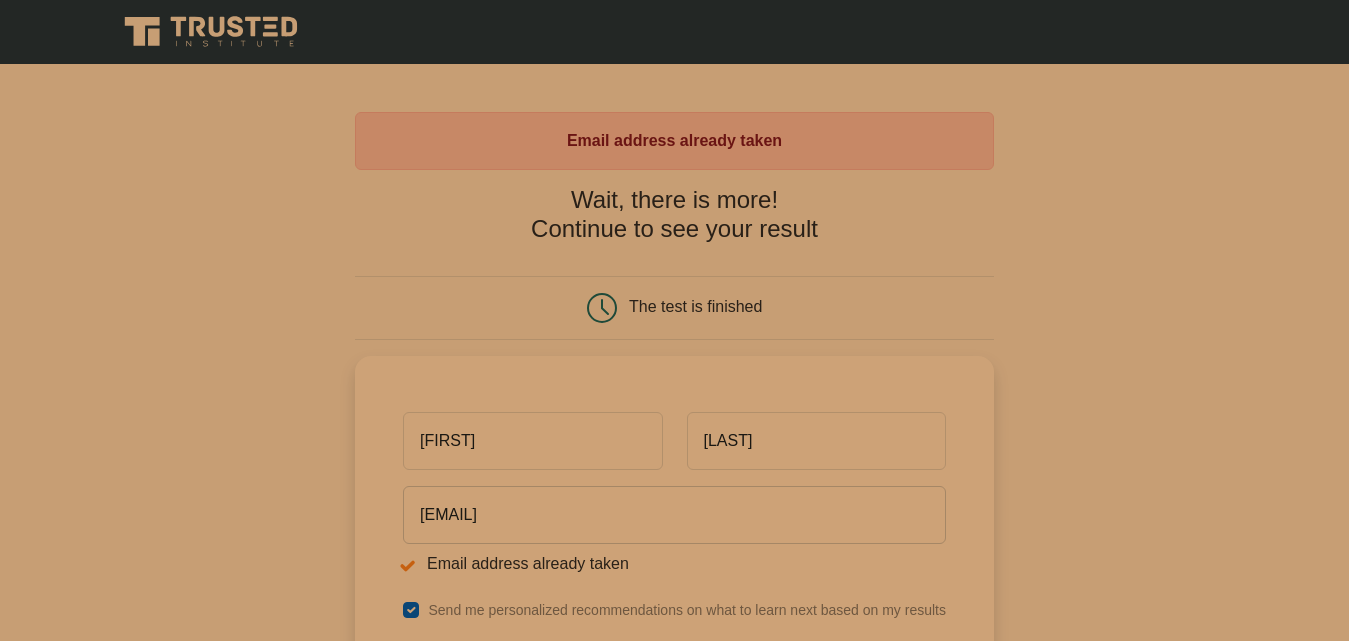 scroll, scrollTop: 0, scrollLeft: 0, axis: both 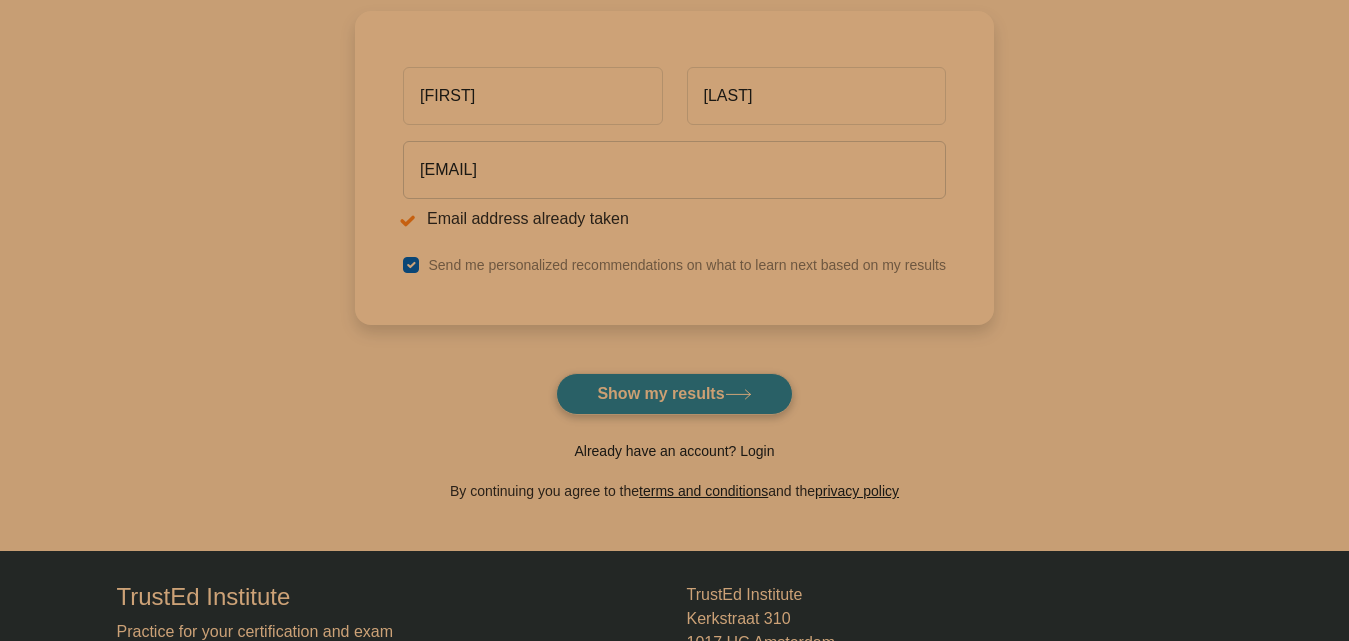 click on "Already have an account? Login" at bounding box center [674, 451] 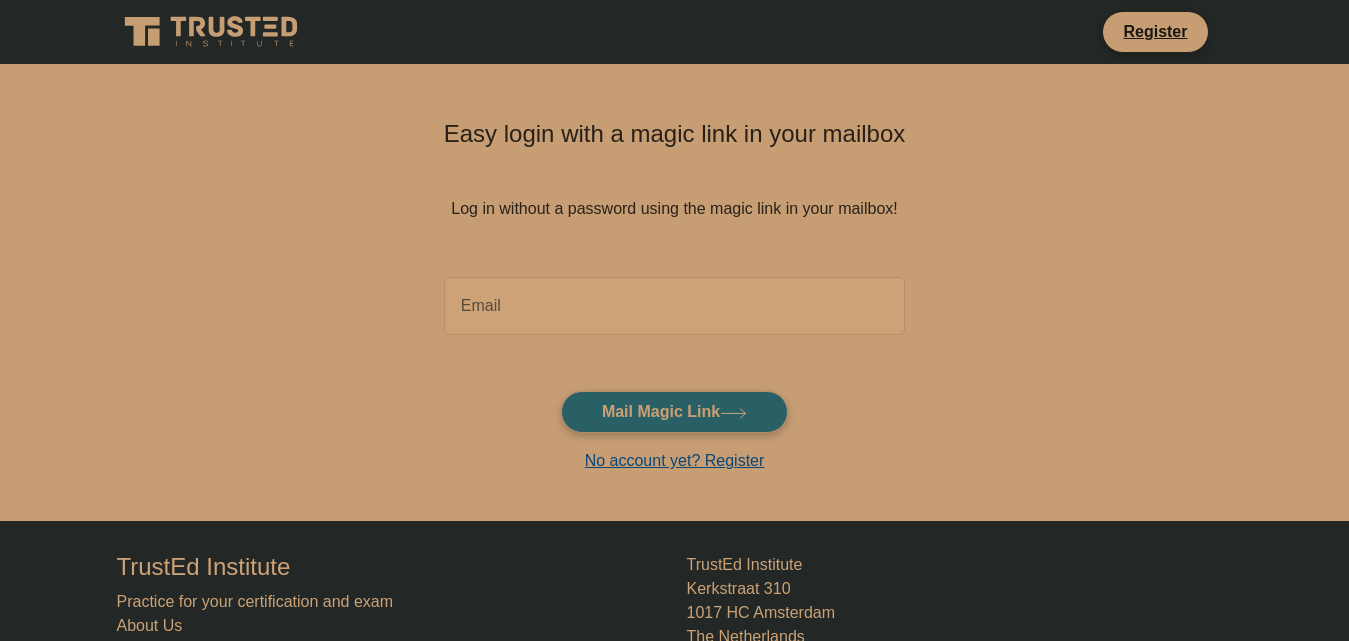 scroll, scrollTop: 0, scrollLeft: 0, axis: both 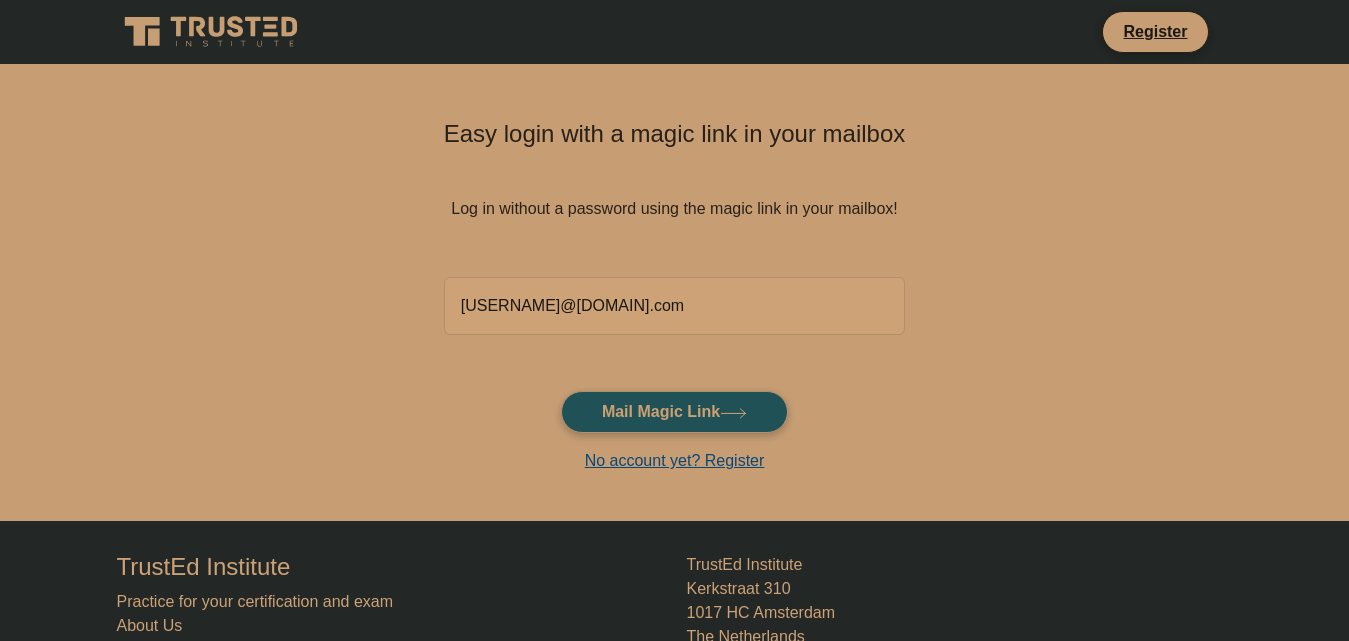 click on "Mail Magic Link" at bounding box center [674, 412] 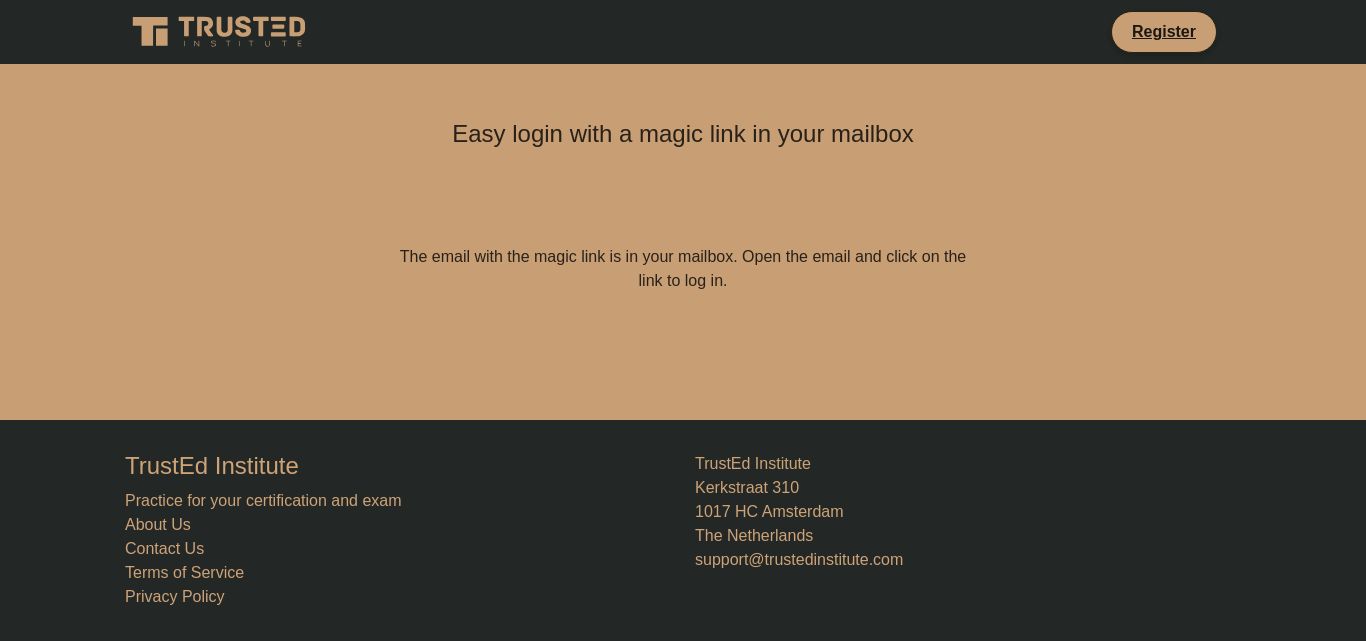 scroll, scrollTop: 0, scrollLeft: 0, axis: both 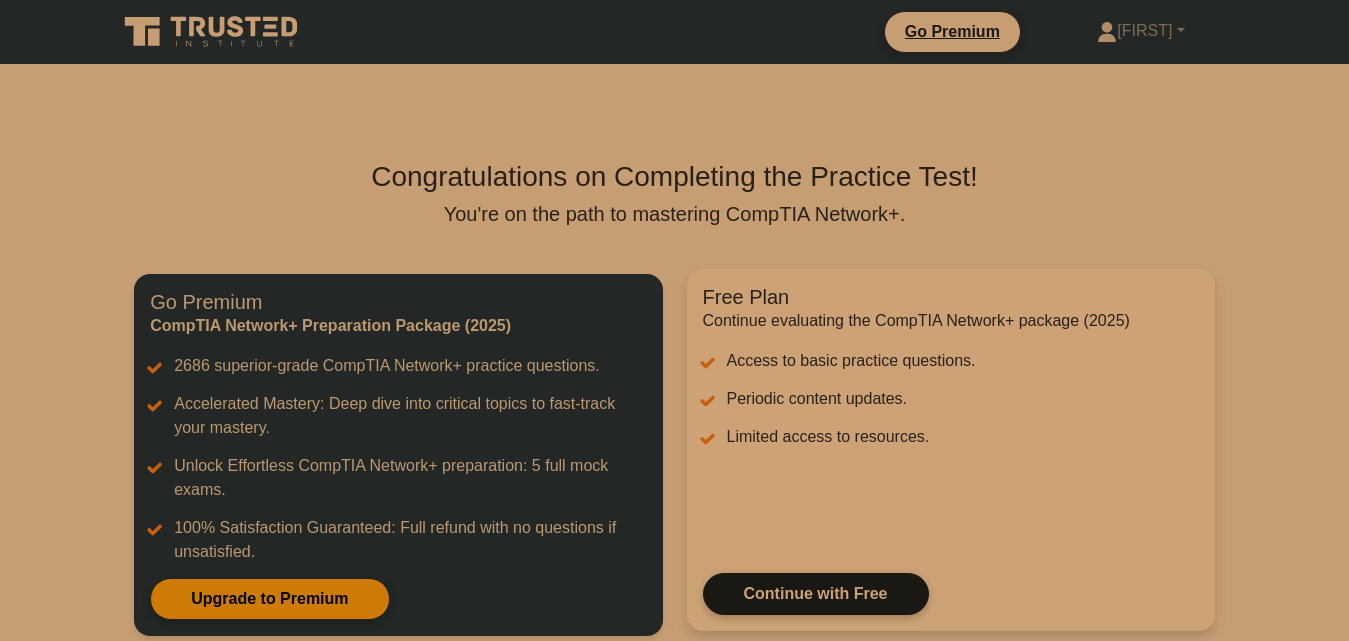 click on "Continue with Free" at bounding box center [816, 594] 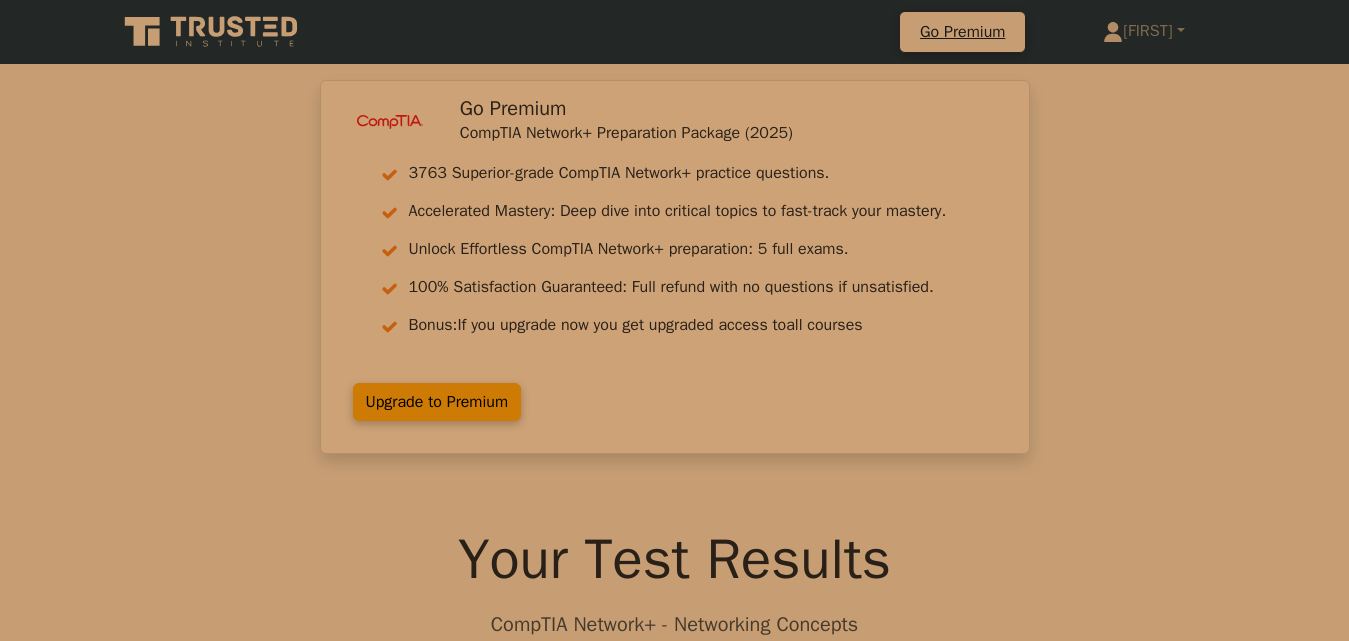scroll, scrollTop: 0, scrollLeft: 0, axis: both 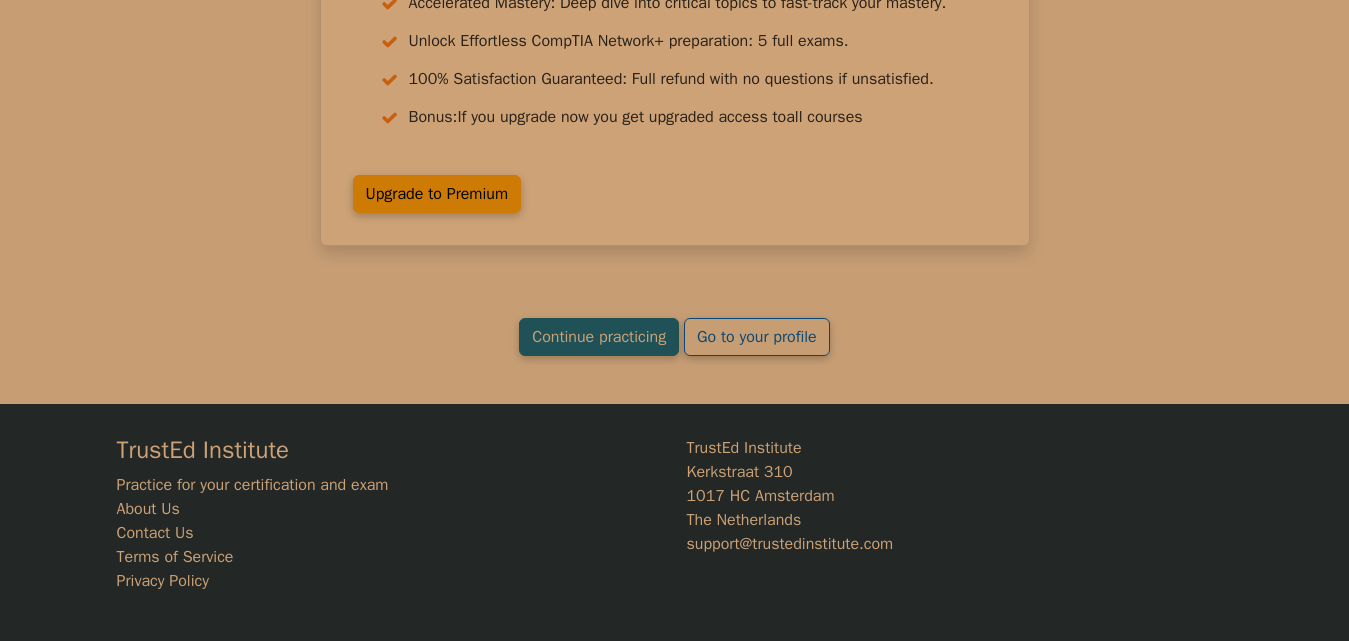click on "Continue practicing" at bounding box center [599, 337] 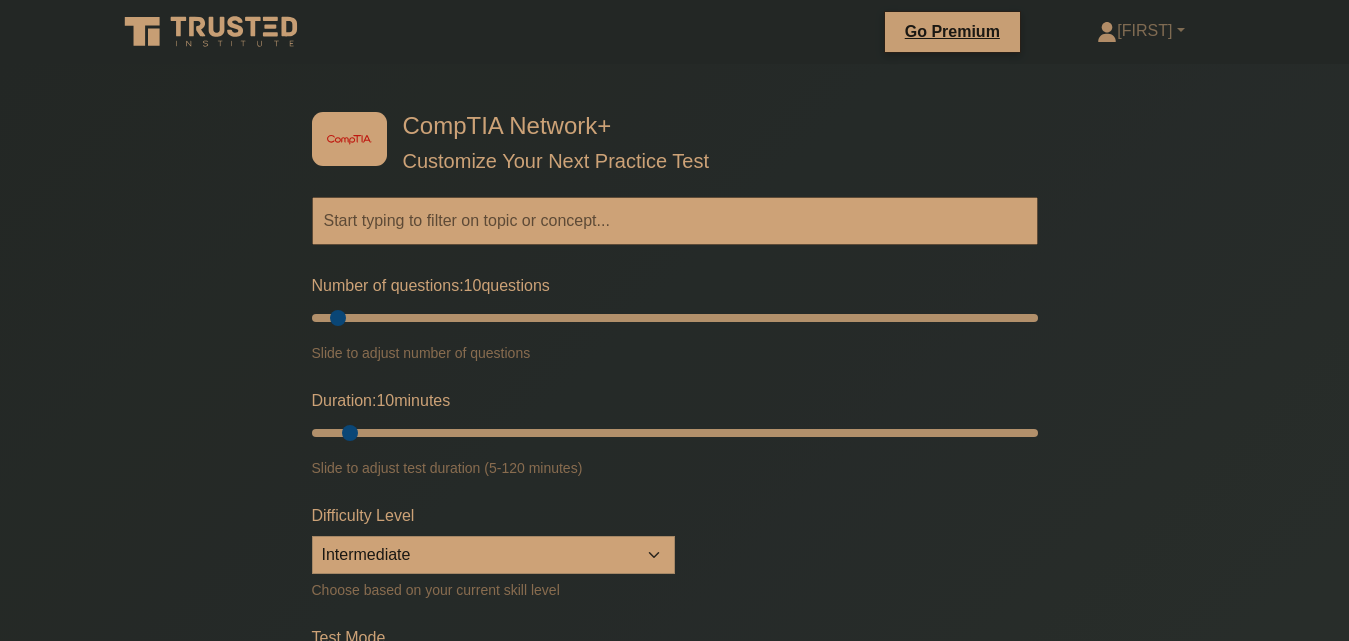 scroll, scrollTop: 0, scrollLeft: 0, axis: both 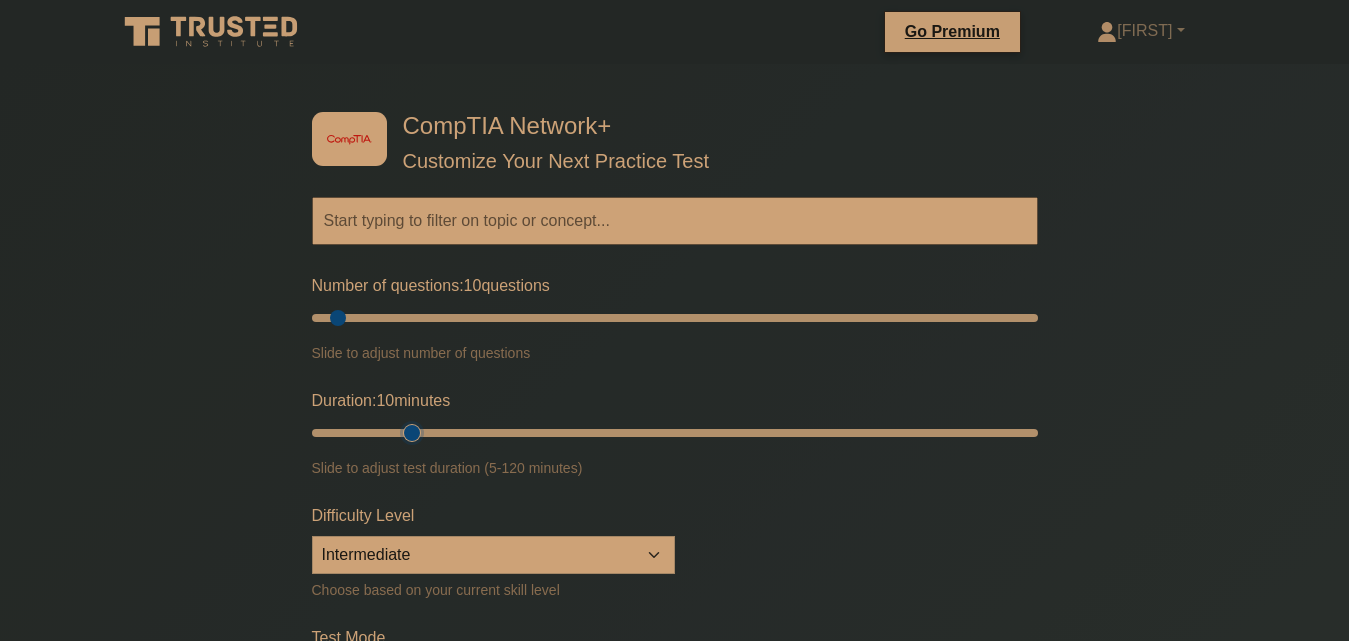 type on "20" 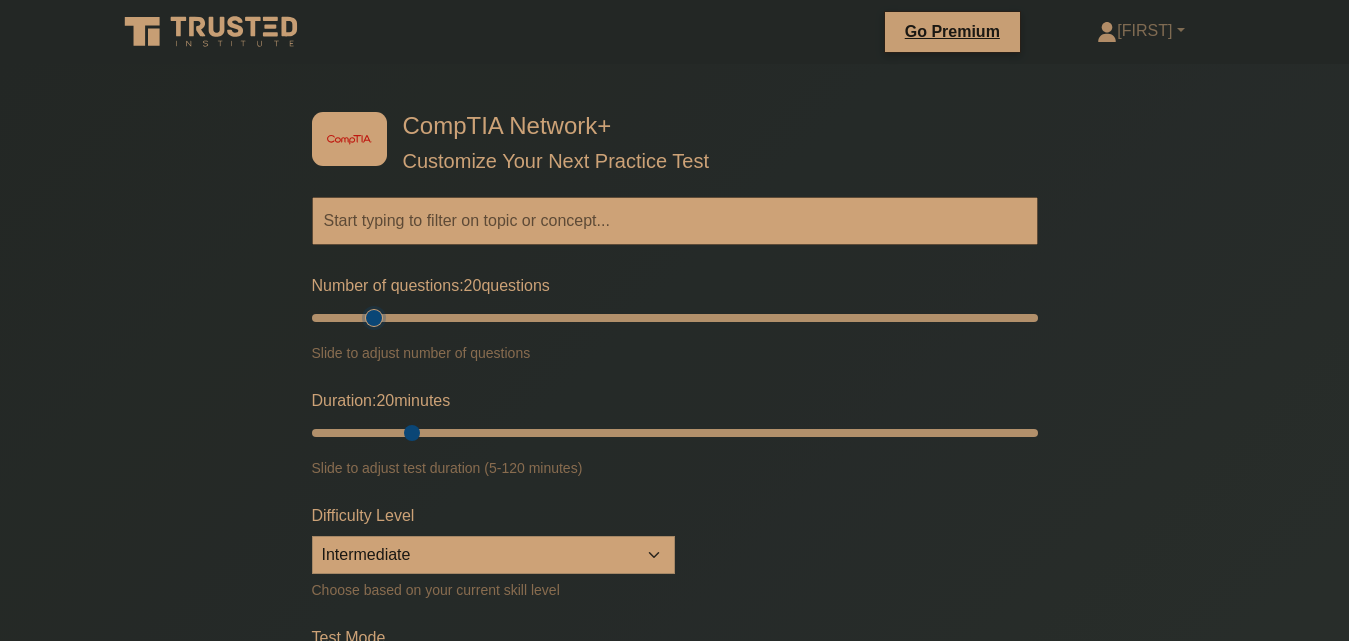 click on "Number of questions:  20  questions" at bounding box center [675, 318] 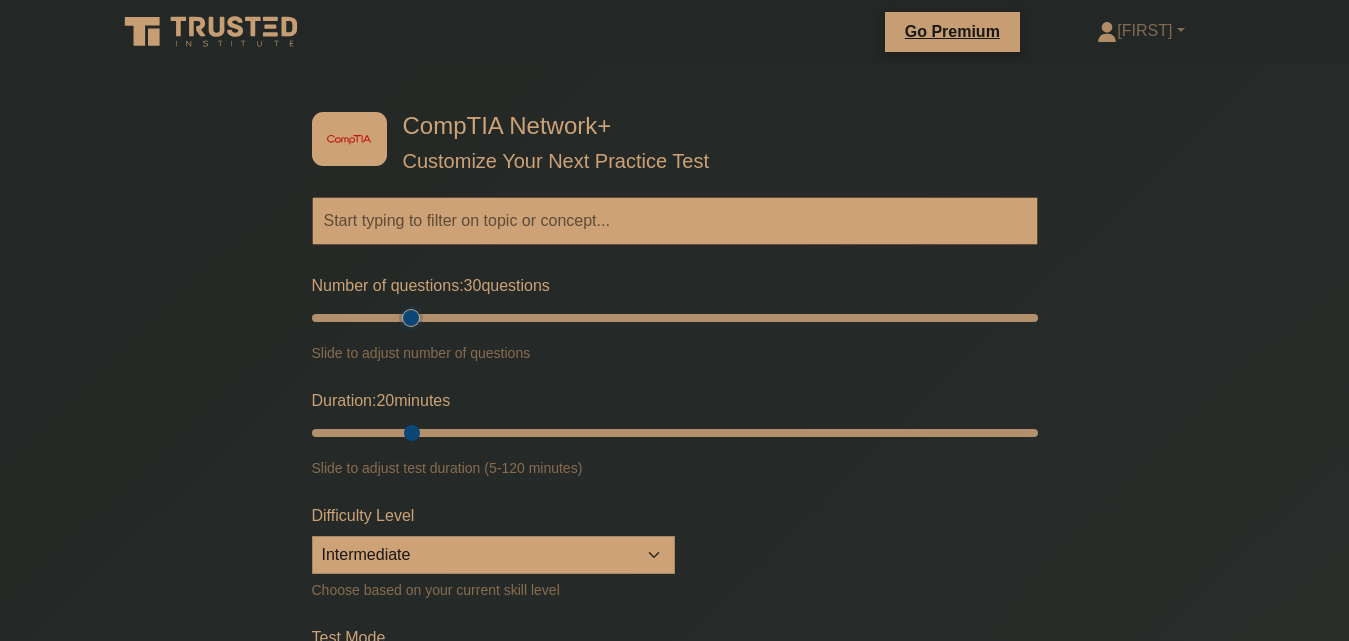 click on "Number of questions:  30  questions" at bounding box center [675, 318] 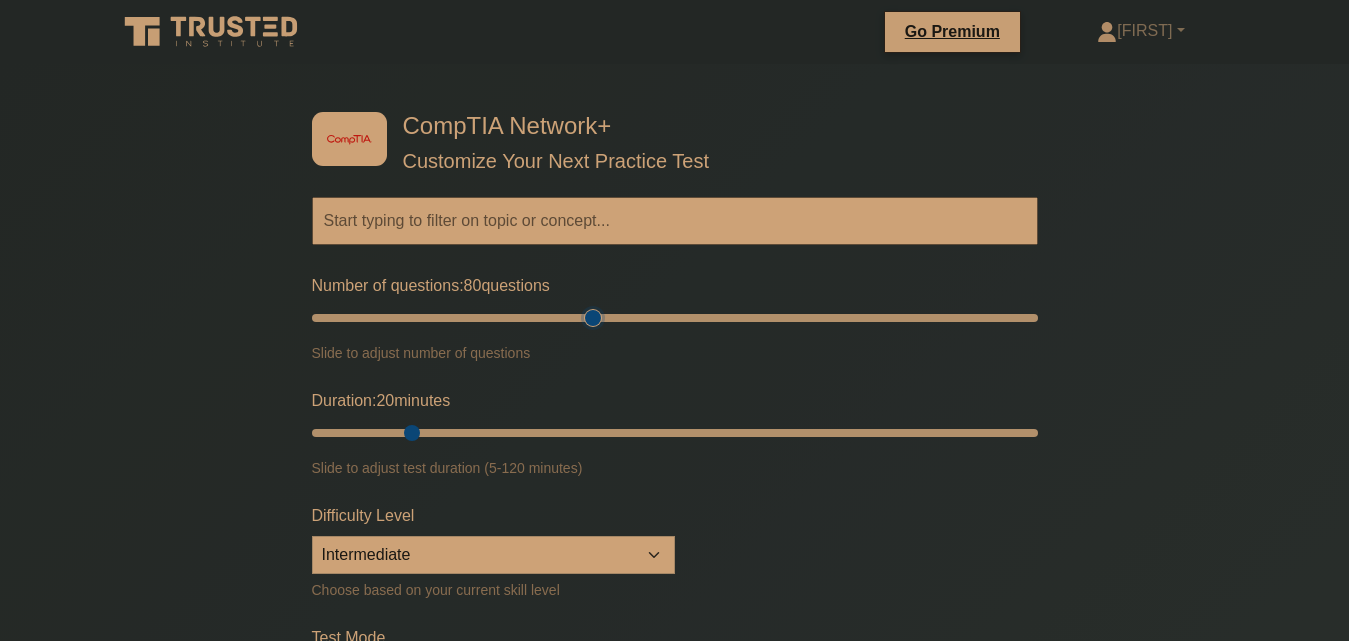 type on "80" 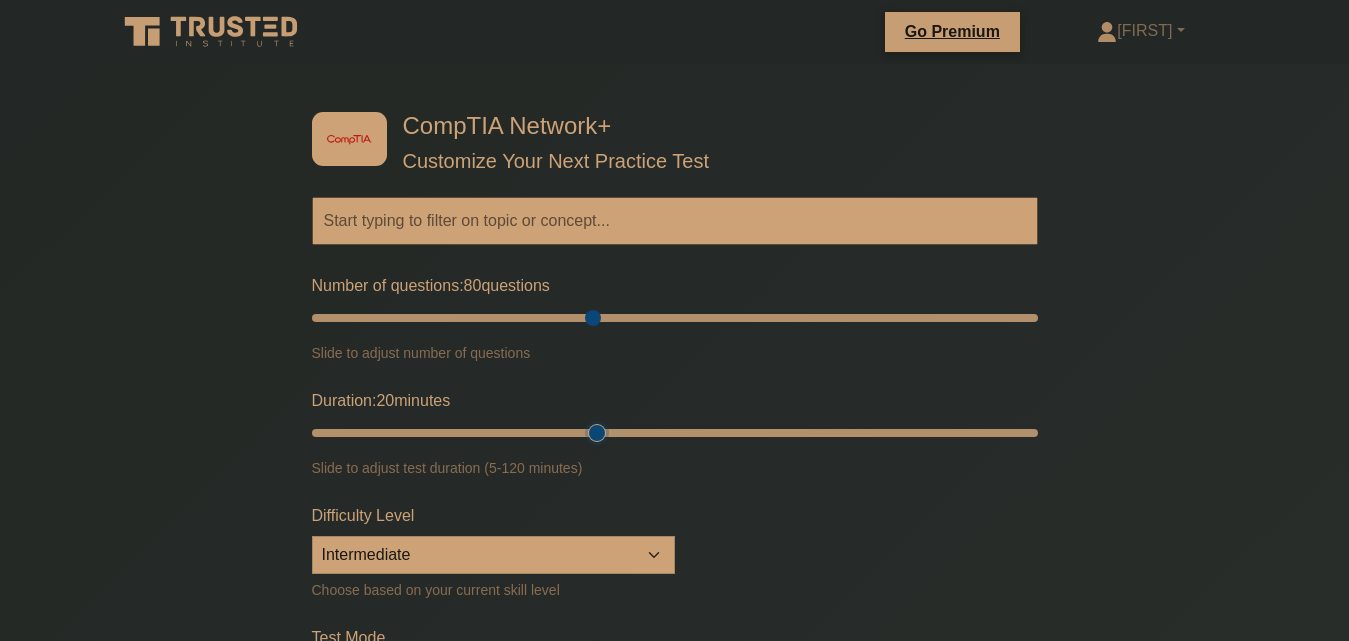 click on "Duration:  20  minutes" at bounding box center (675, 433) 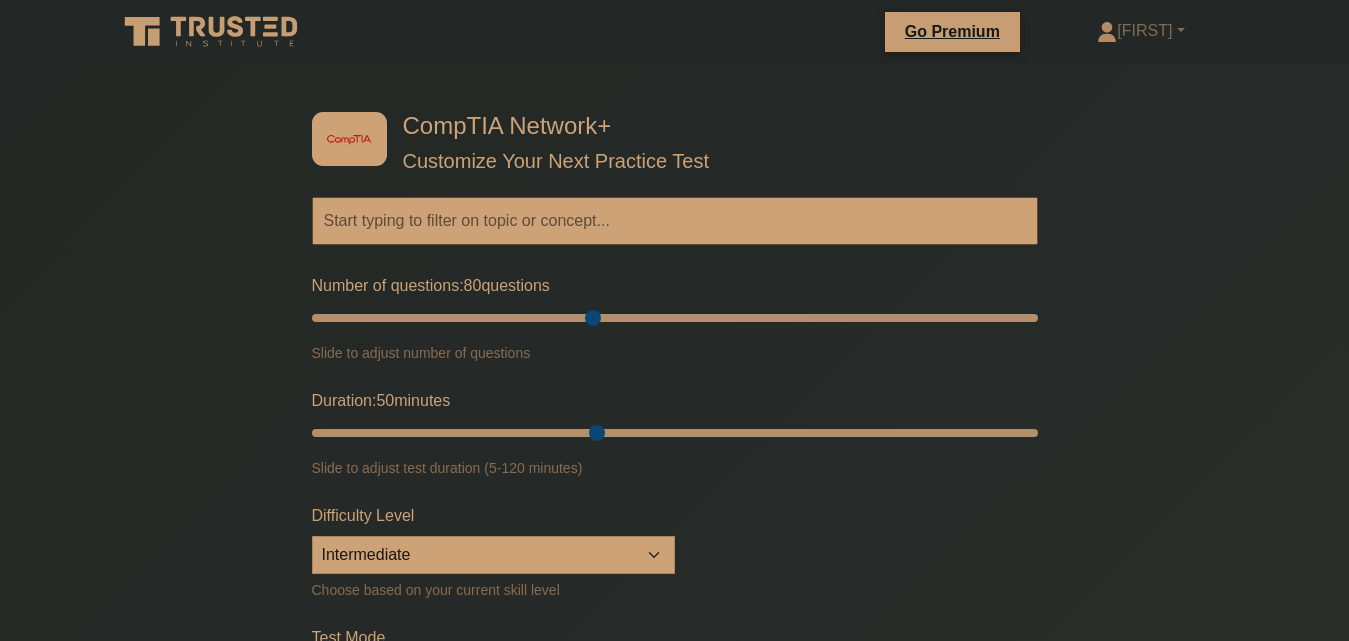 click on "Slide to adjust test duration (5-120 minutes)" at bounding box center (675, 468) 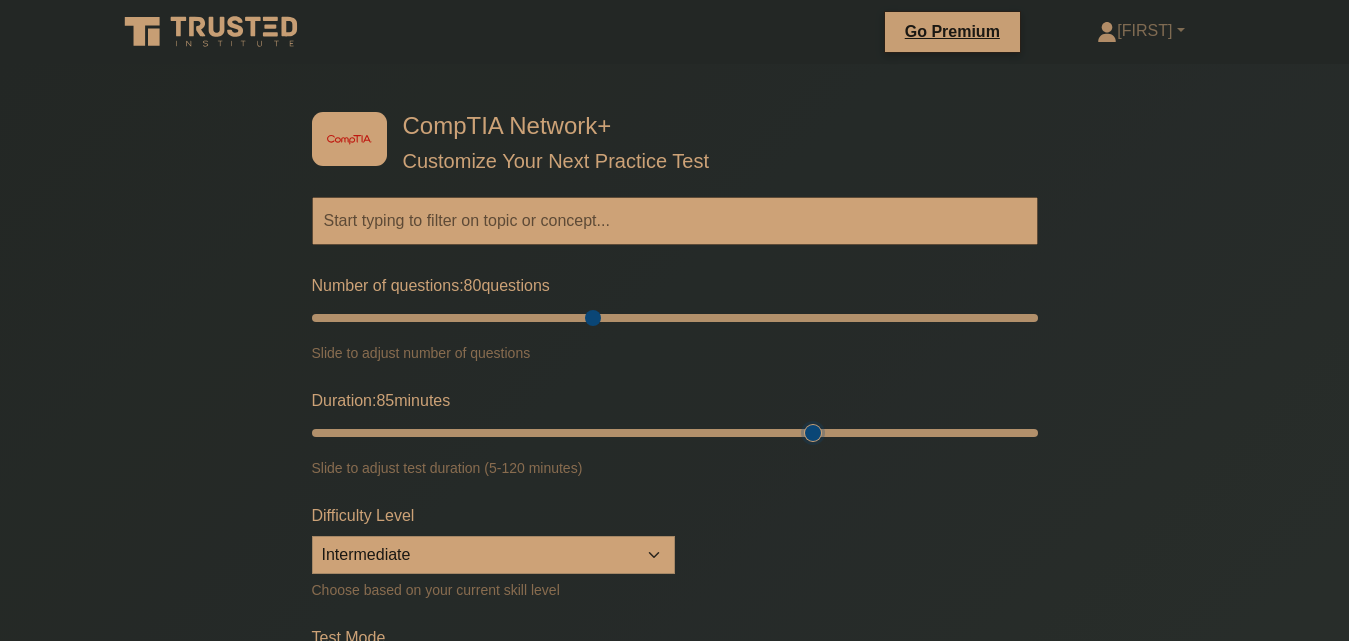 type on "85" 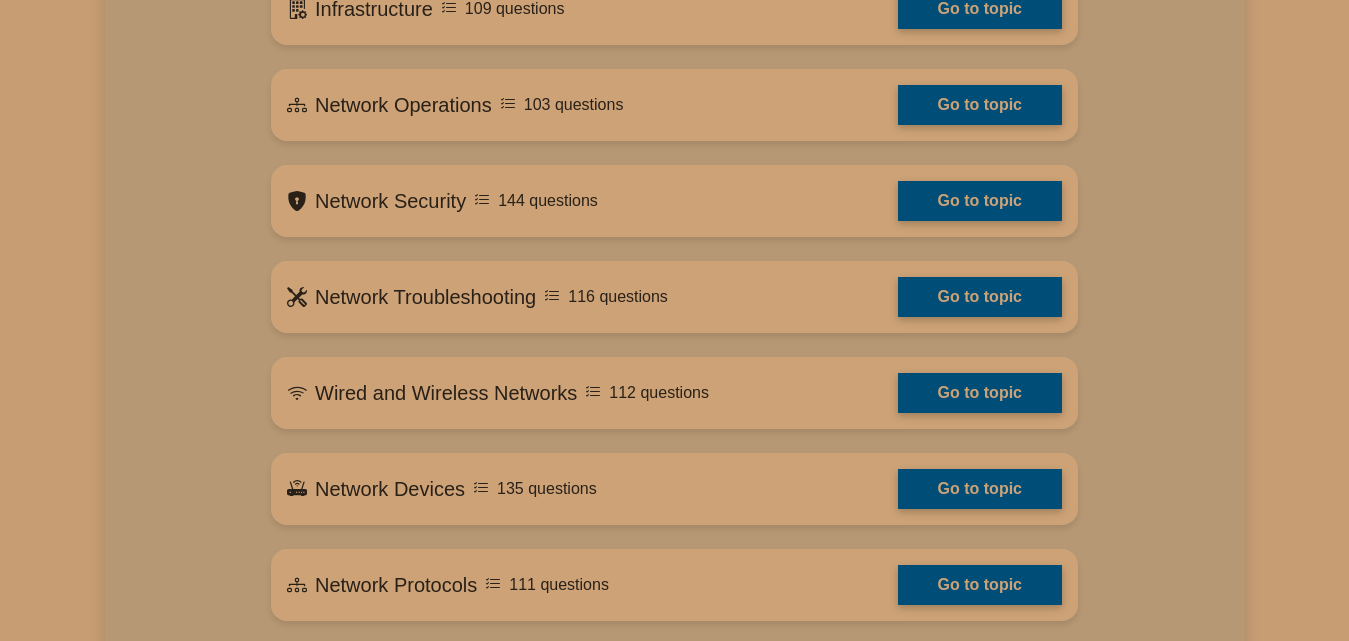 scroll, scrollTop: 1000, scrollLeft: 0, axis: vertical 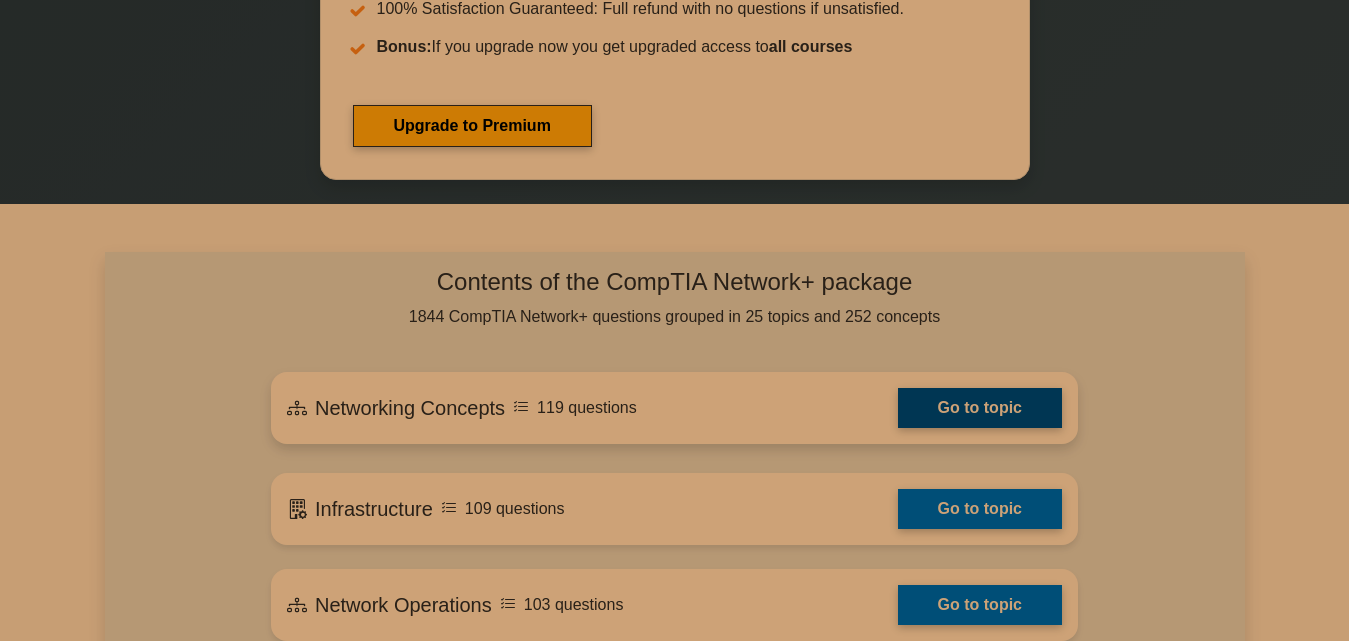 click on "Go to topic" at bounding box center [980, 408] 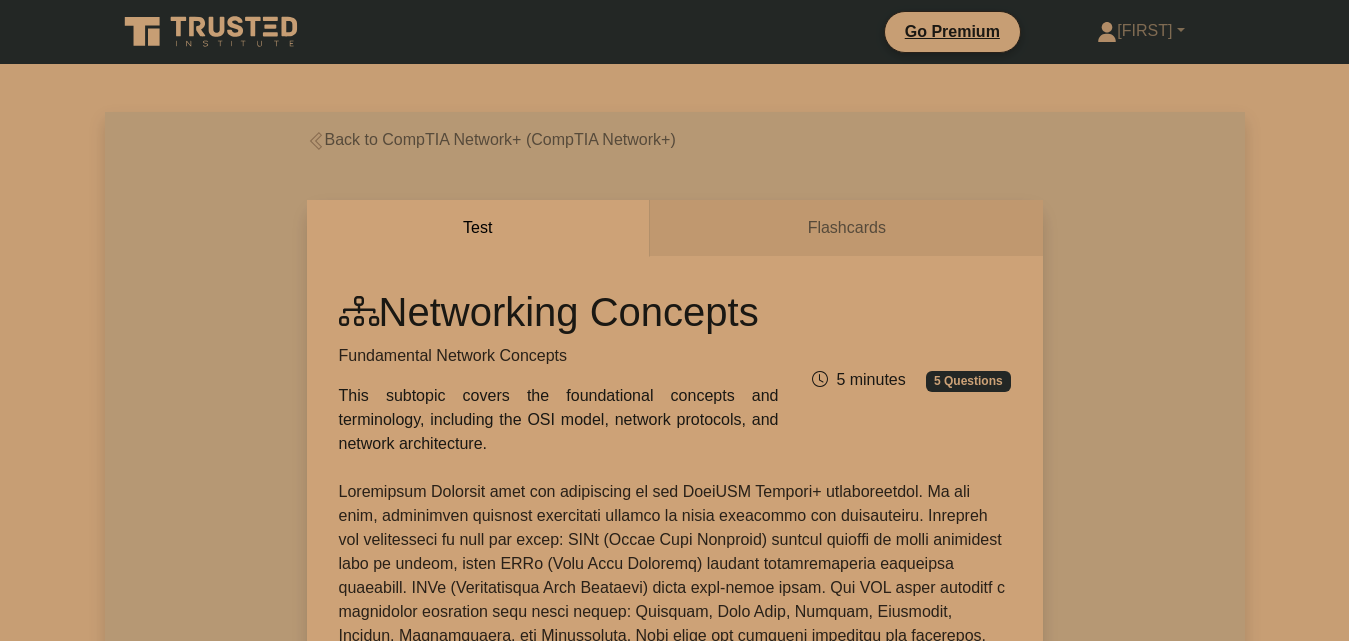 scroll, scrollTop: 0, scrollLeft: 0, axis: both 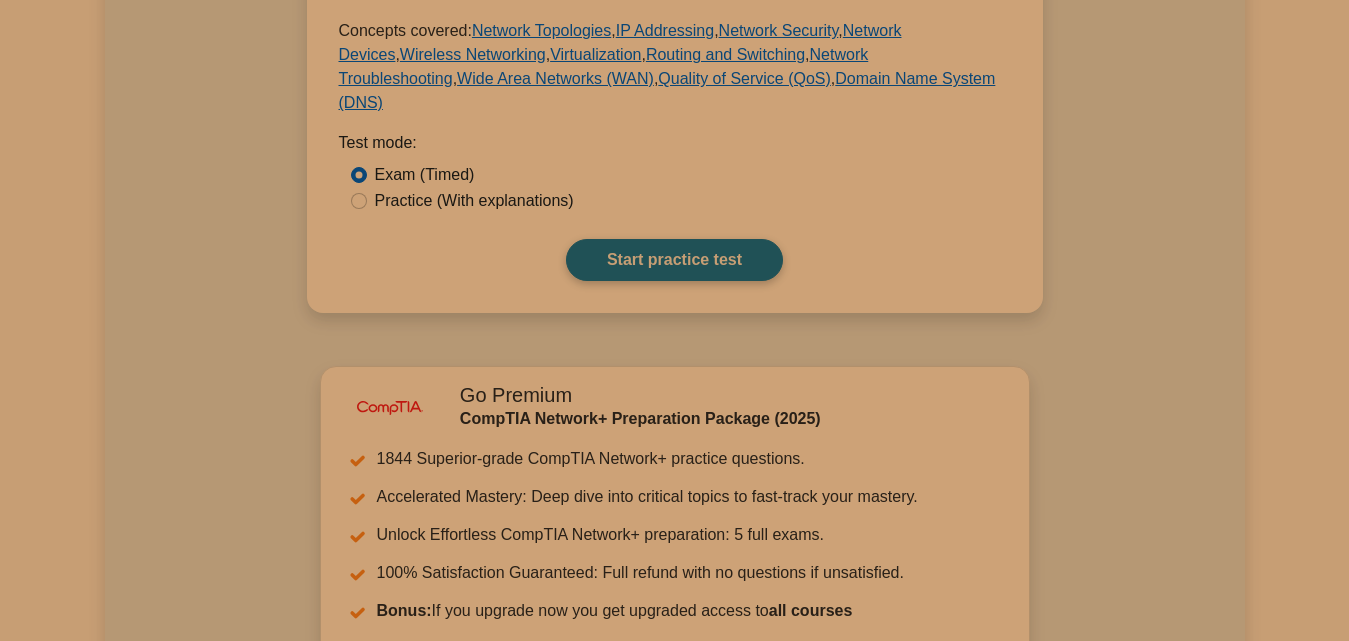 click on "Start practice test" at bounding box center [674, 260] 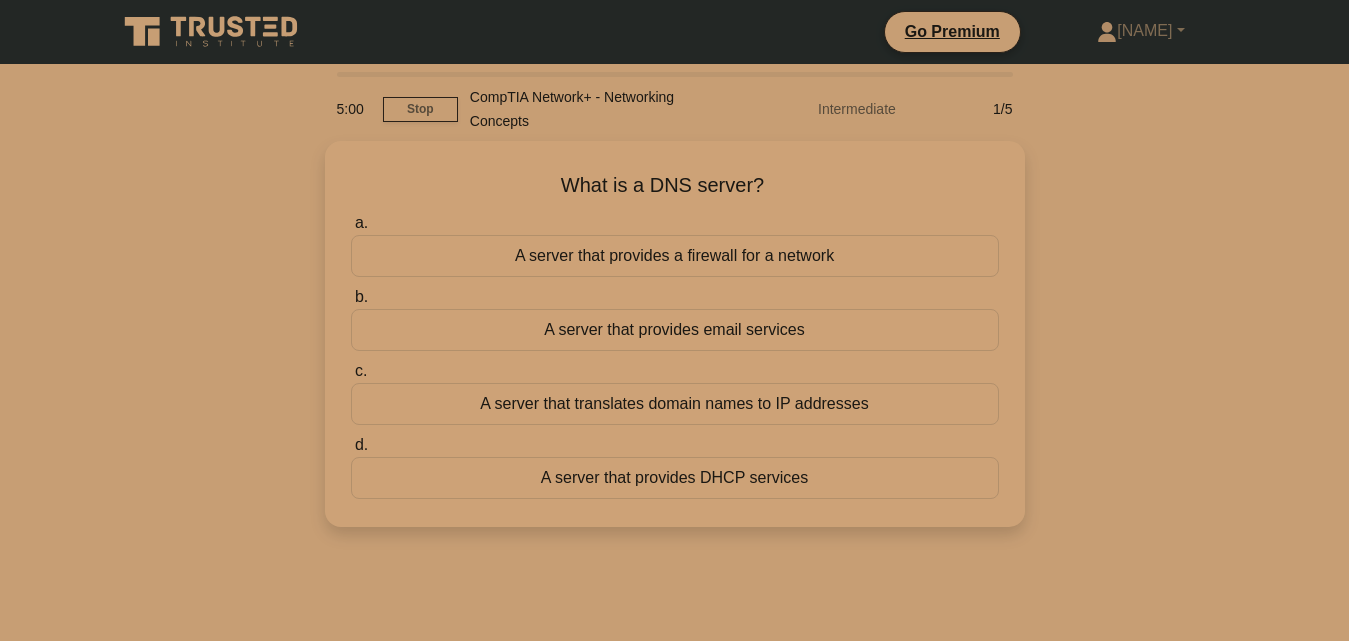 scroll, scrollTop: 0, scrollLeft: 0, axis: both 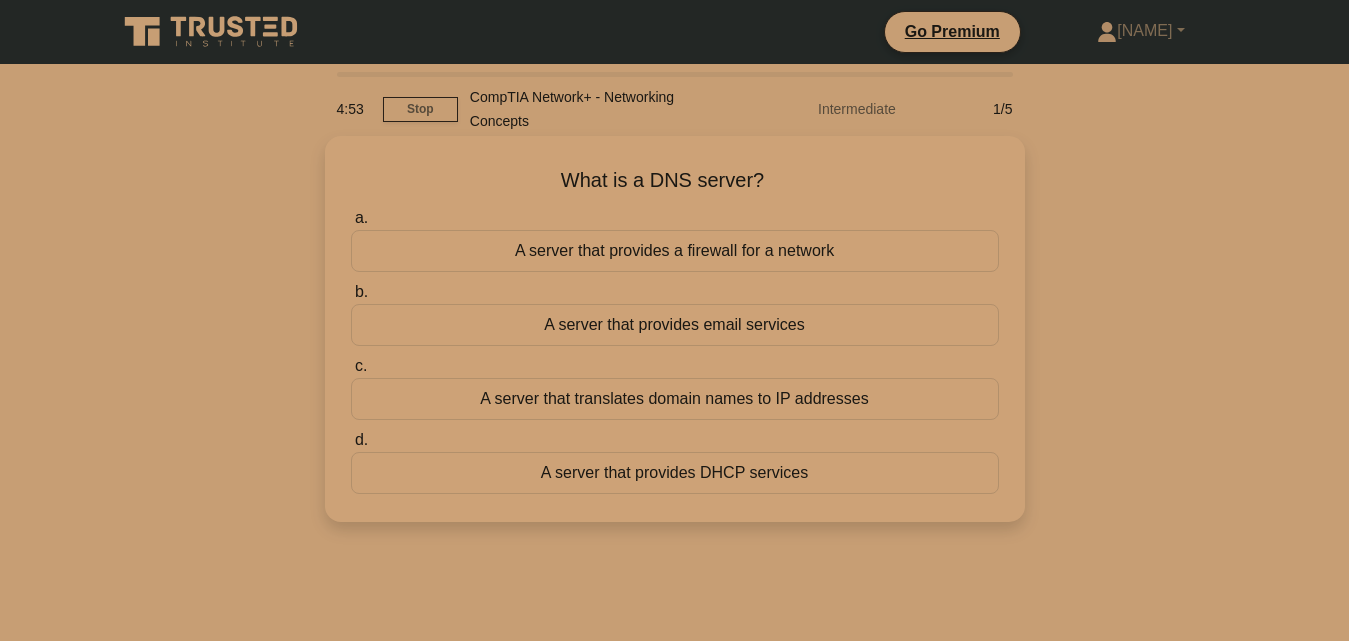 click on "A server that translates domain names to IP addresses" at bounding box center [675, 399] 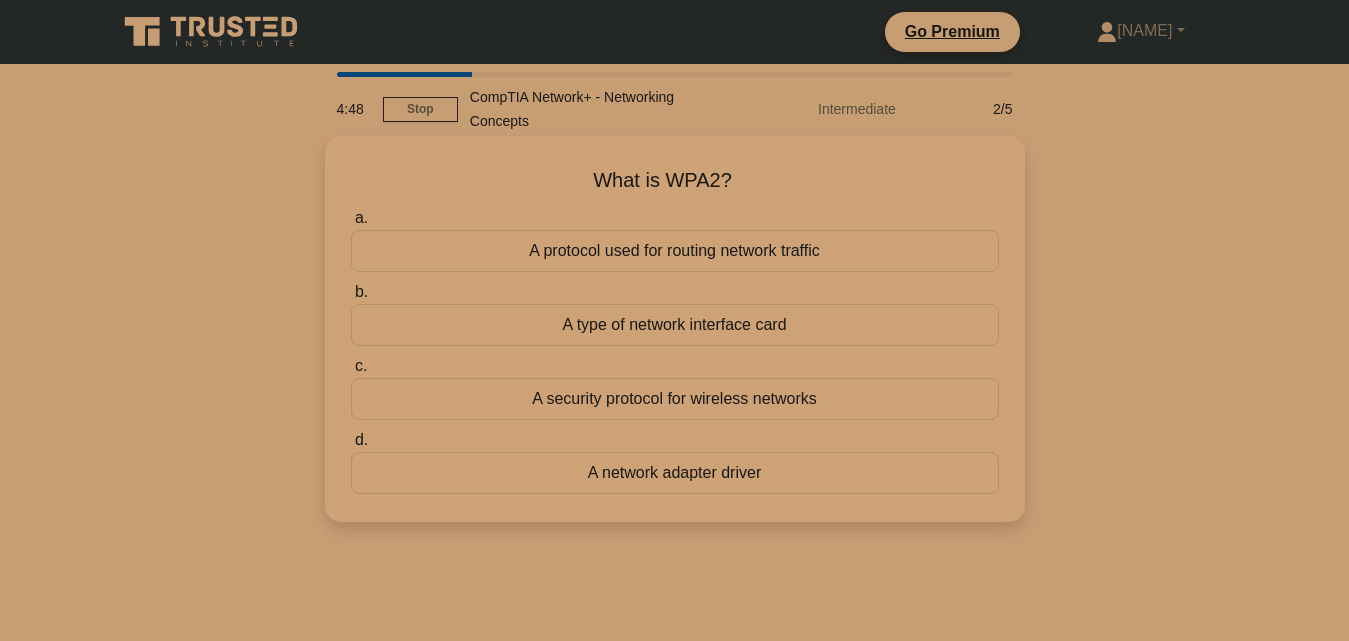click on "A security protocol for wireless networks" at bounding box center [675, 399] 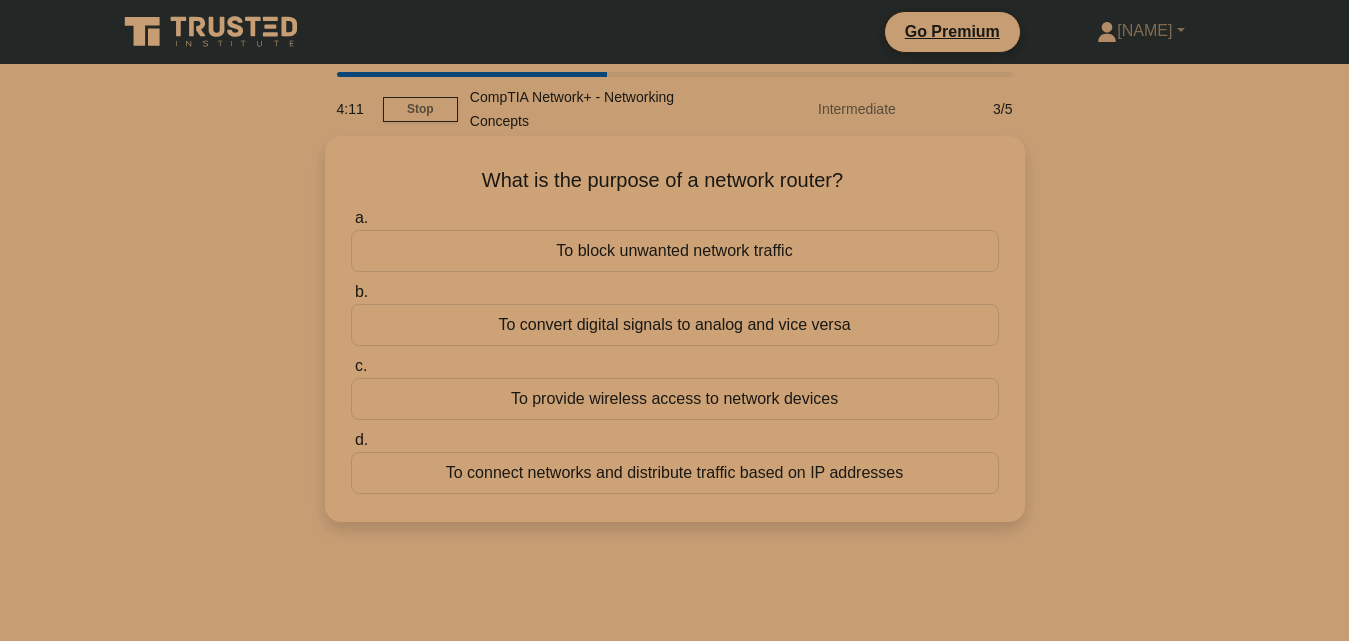 click on "To connect networks and distribute traffic based on IP addresses" at bounding box center (675, 473) 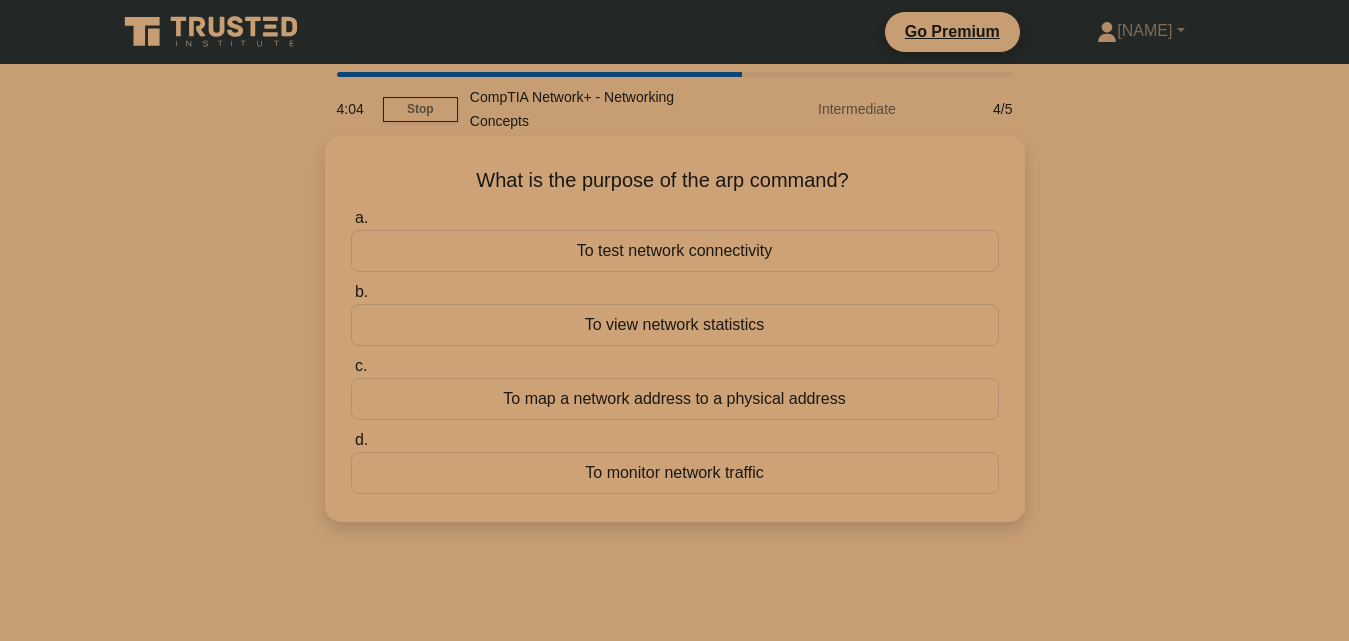 click on "To map a network address to a physical address" at bounding box center (675, 399) 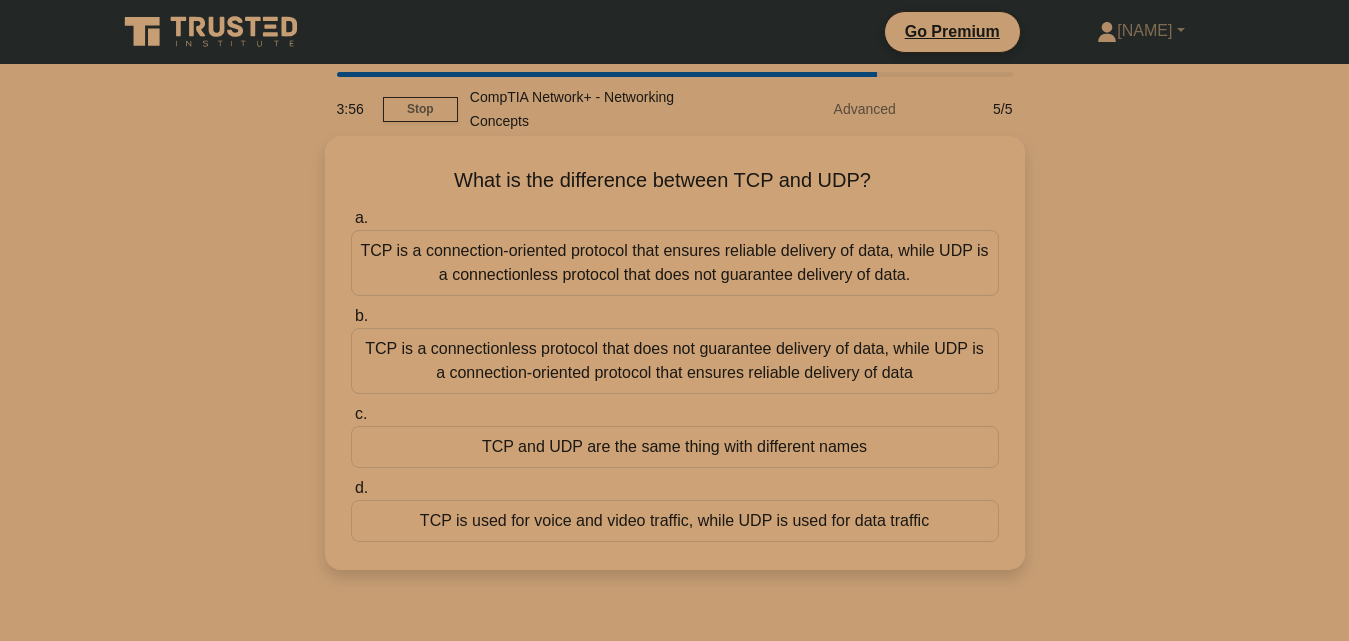 click on "TCP is a connection-oriented protocol that ensures reliable delivery of data, while UDP is a connectionless protocol that does not guarantee delivery of data." at bounding box center [675, 263] 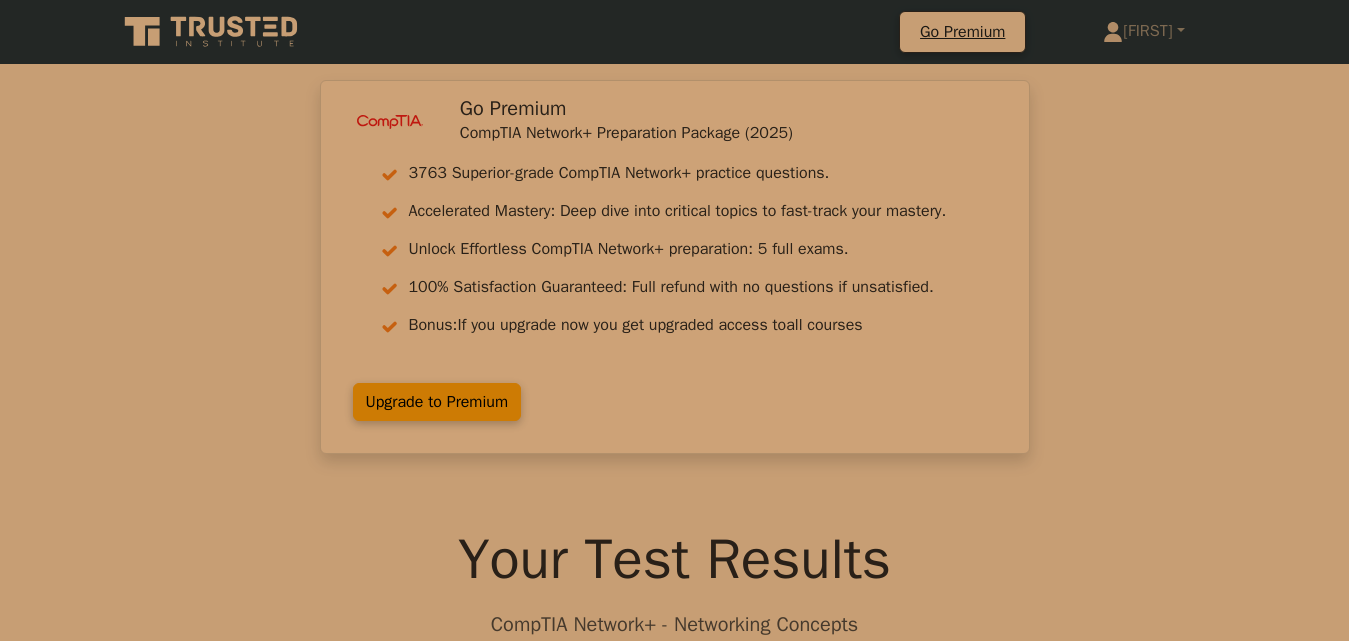 scroll, scrollTop: 0, scrollLeft: 0, axis: both 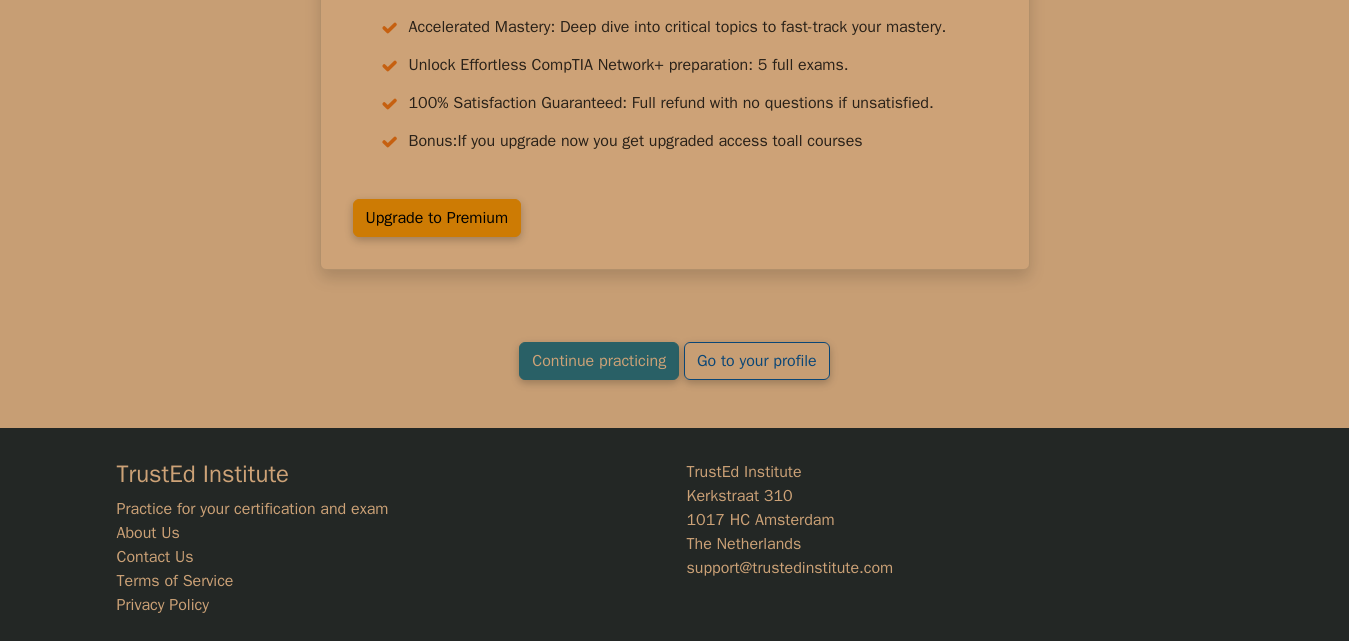click on "Your Test Results
CompTIA Network+ - Networking Concepts
0%
Your Score
Keep practicing!
Performance by Topic
Quick Statistics
2 min
Time Taken
0/0 0/0 Master" at bounding box center [675, -365] 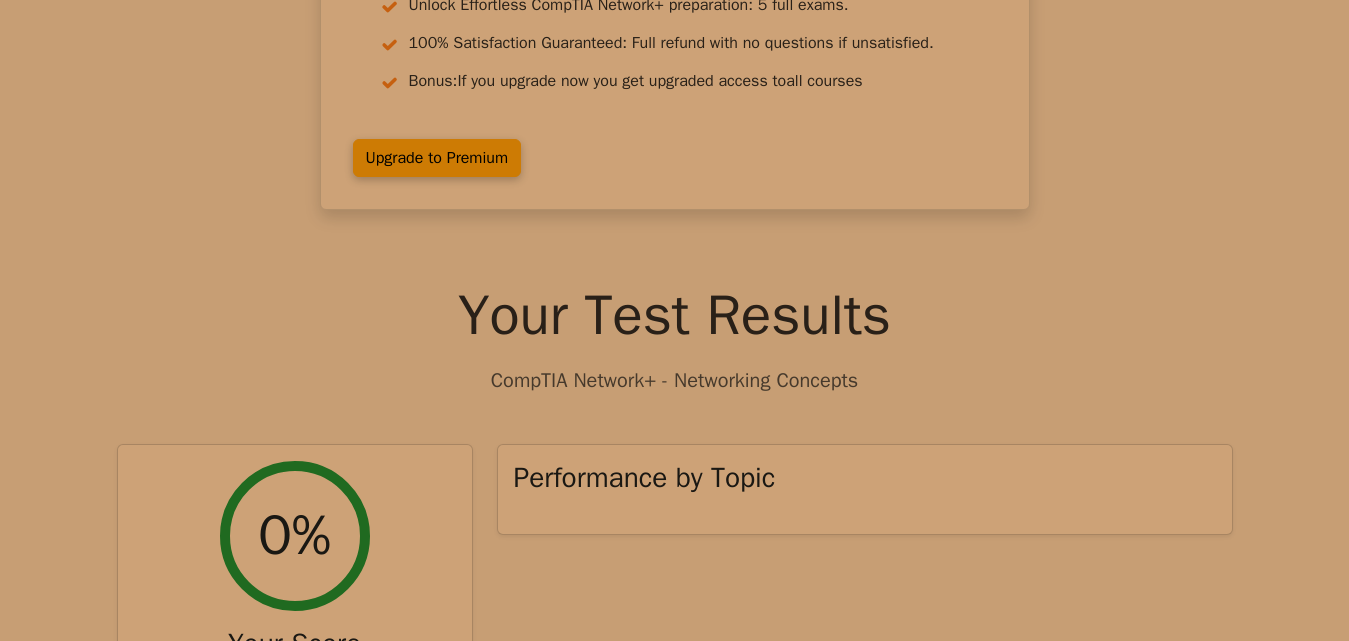 scroll, scrollTop: 0, scrollLeft: 0, axis: both 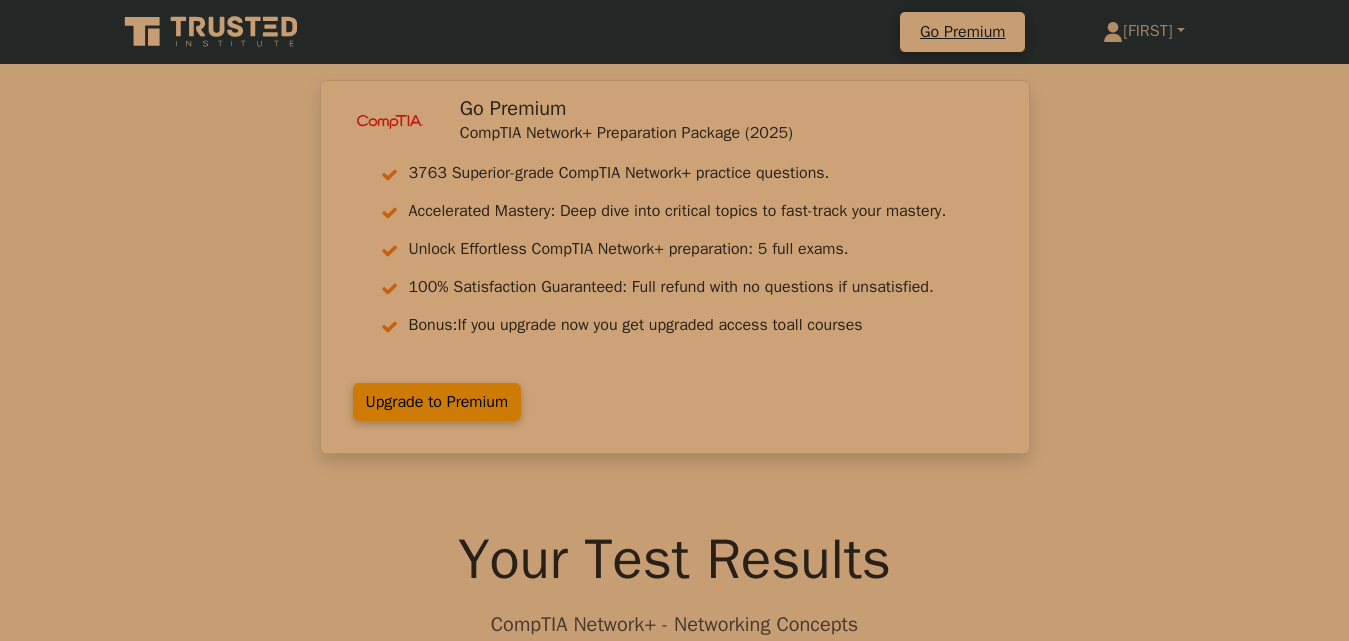click on "[NAME]" at bounding box center [1143, 31] 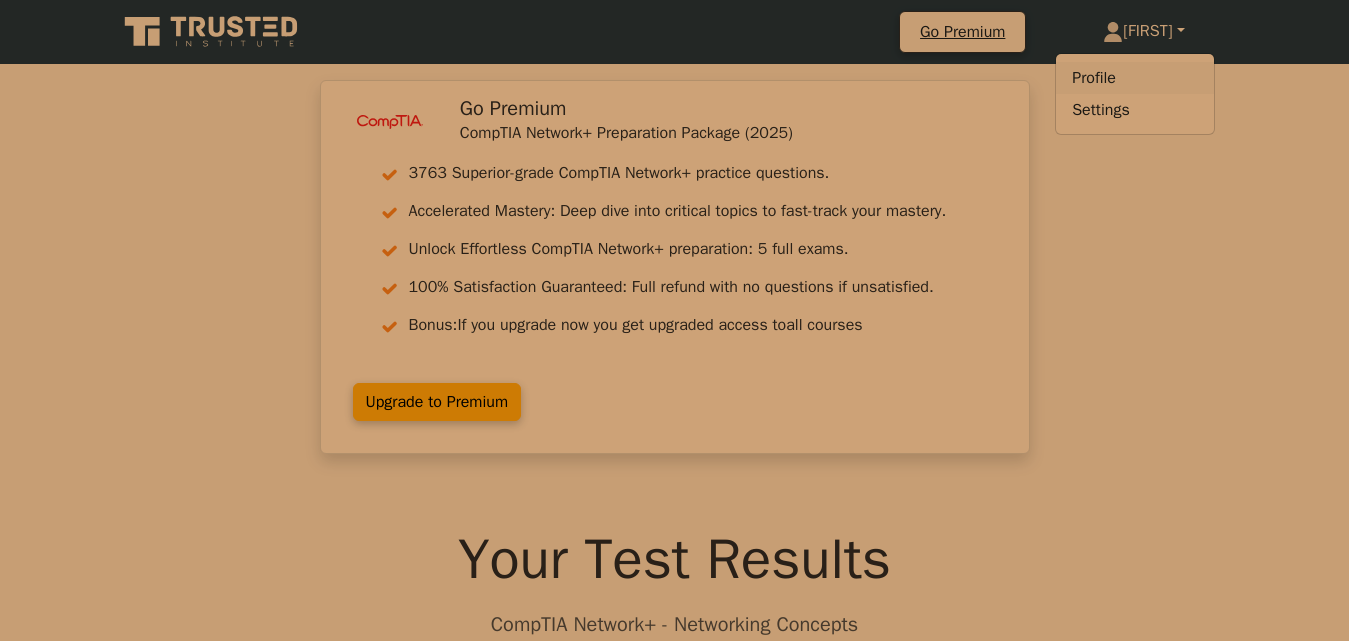 click on "Profile" at bounding box center (1135, 78) 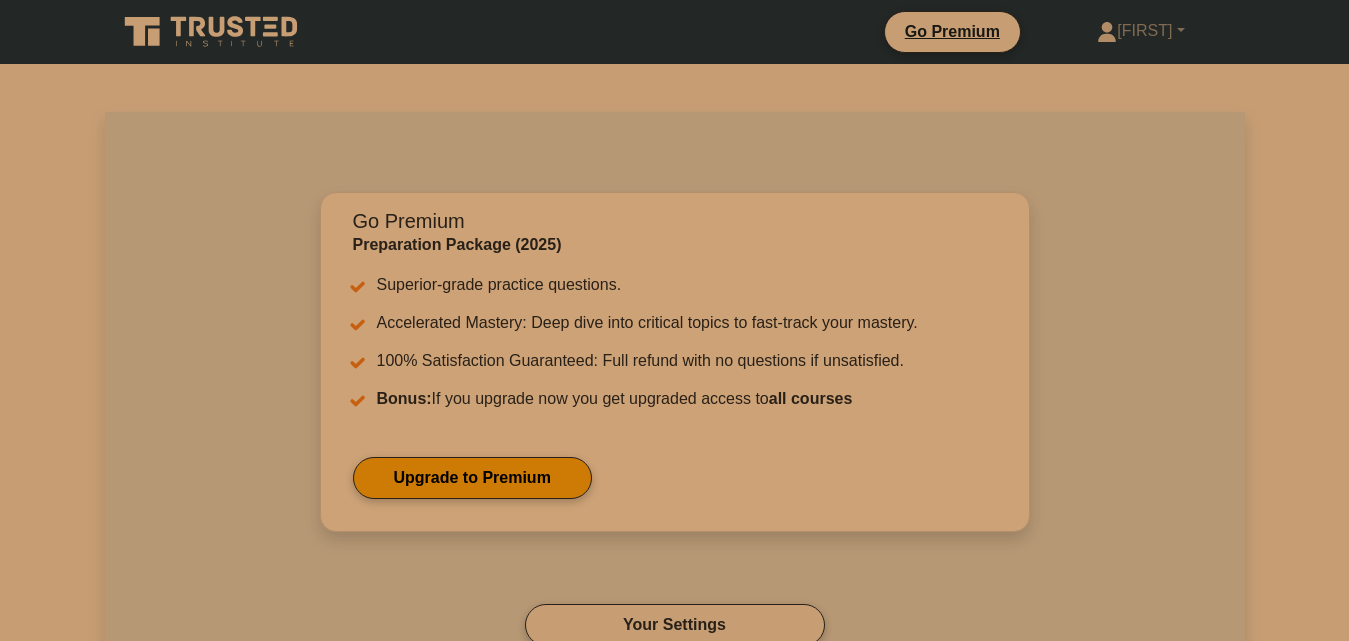 scroll, scrollTop: 0, scrollLeft: 0, axis: both 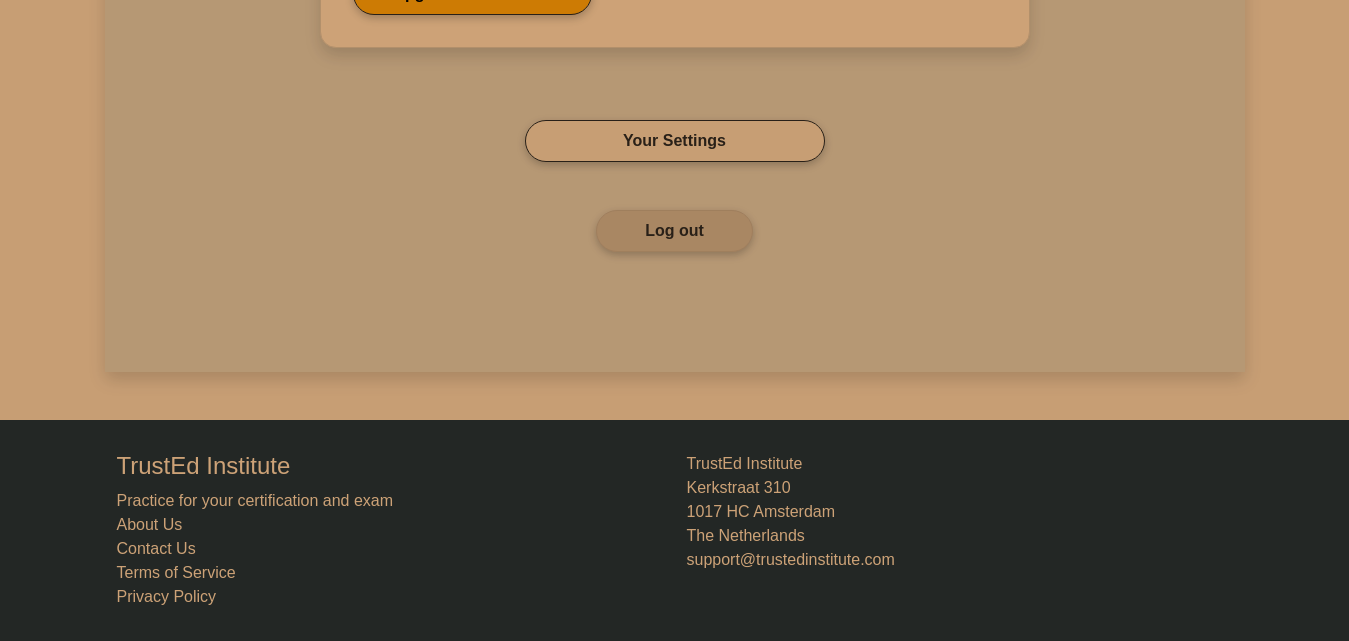 click on "Log out" at bounding box center [674, 231] 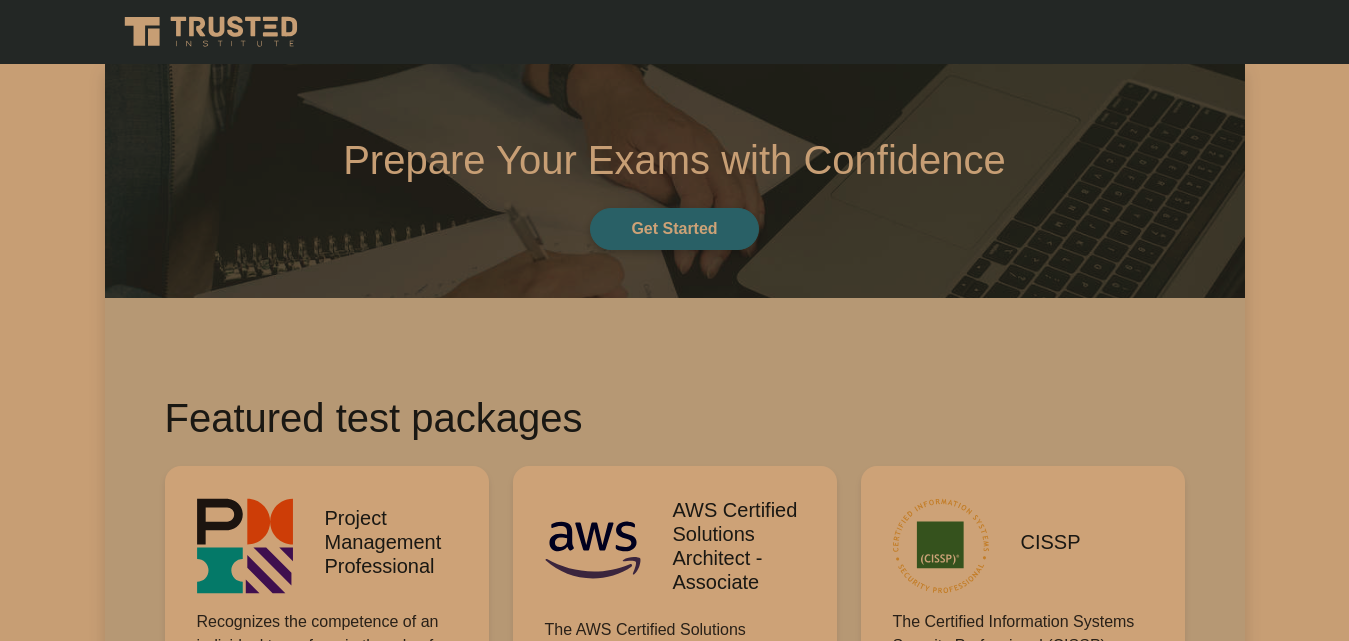 scroll, scrollTop: 0, scrollLeft: 0, axis: both 